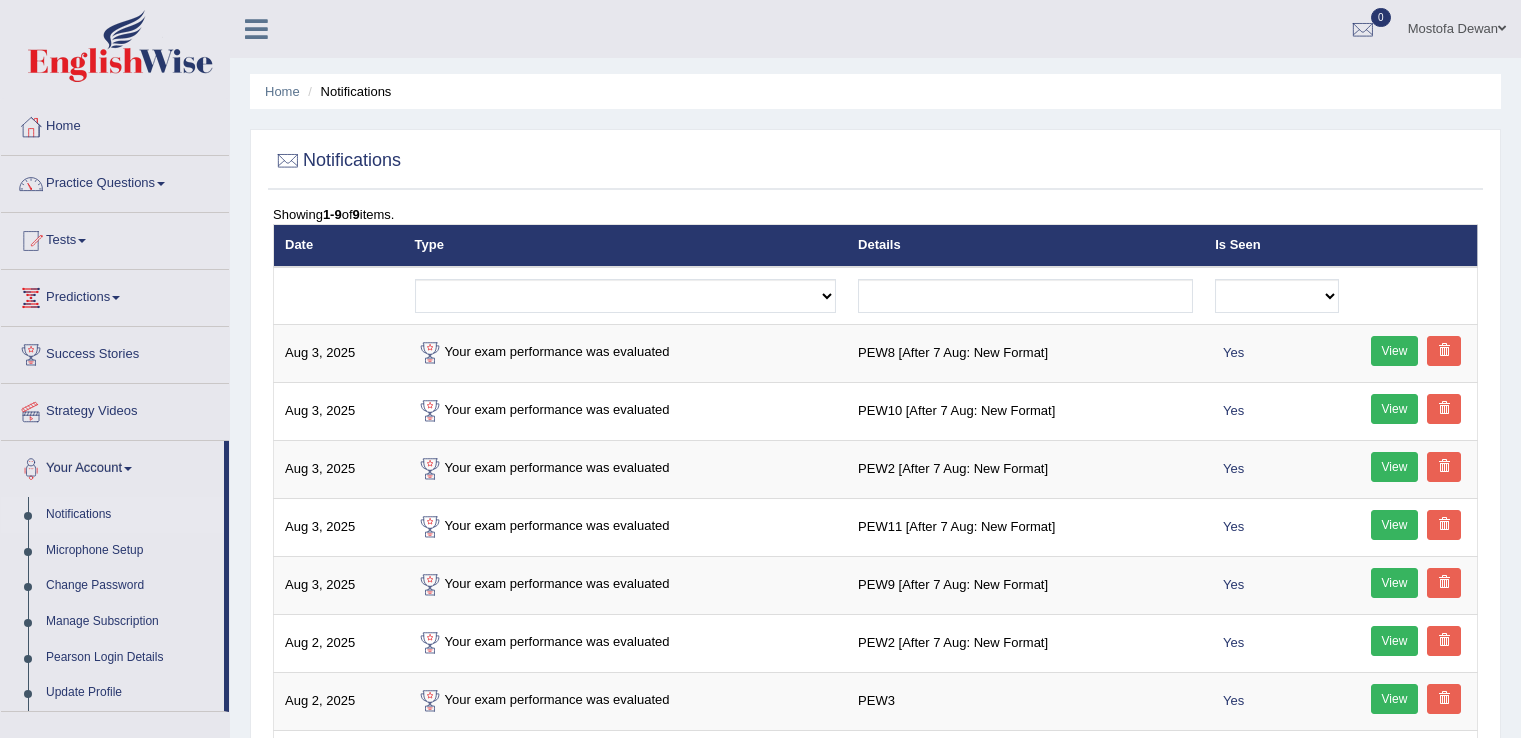 scroll, scrollTop: 0, scrollLeft: 0, axis: both 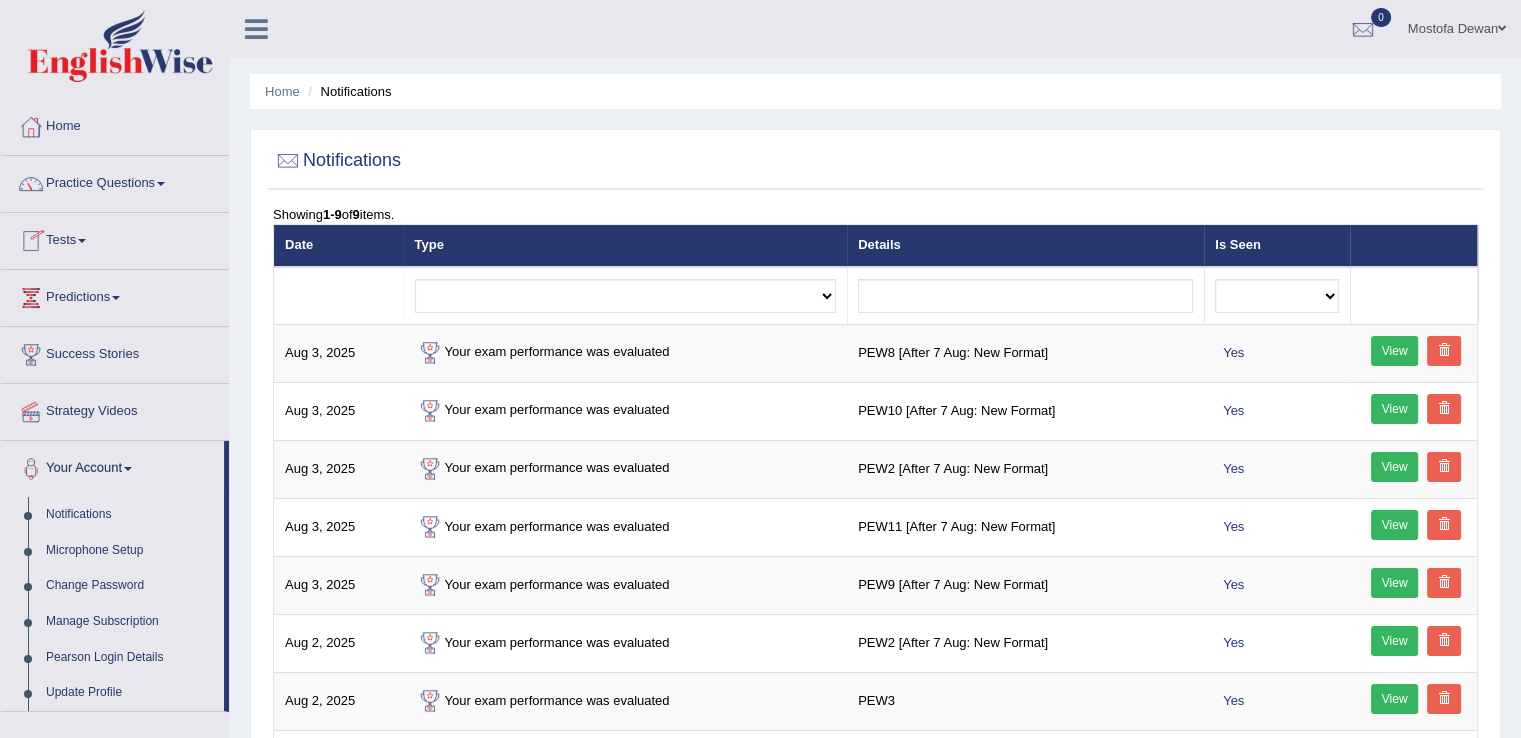 click on "Tests" at bounding box center (115, 238) 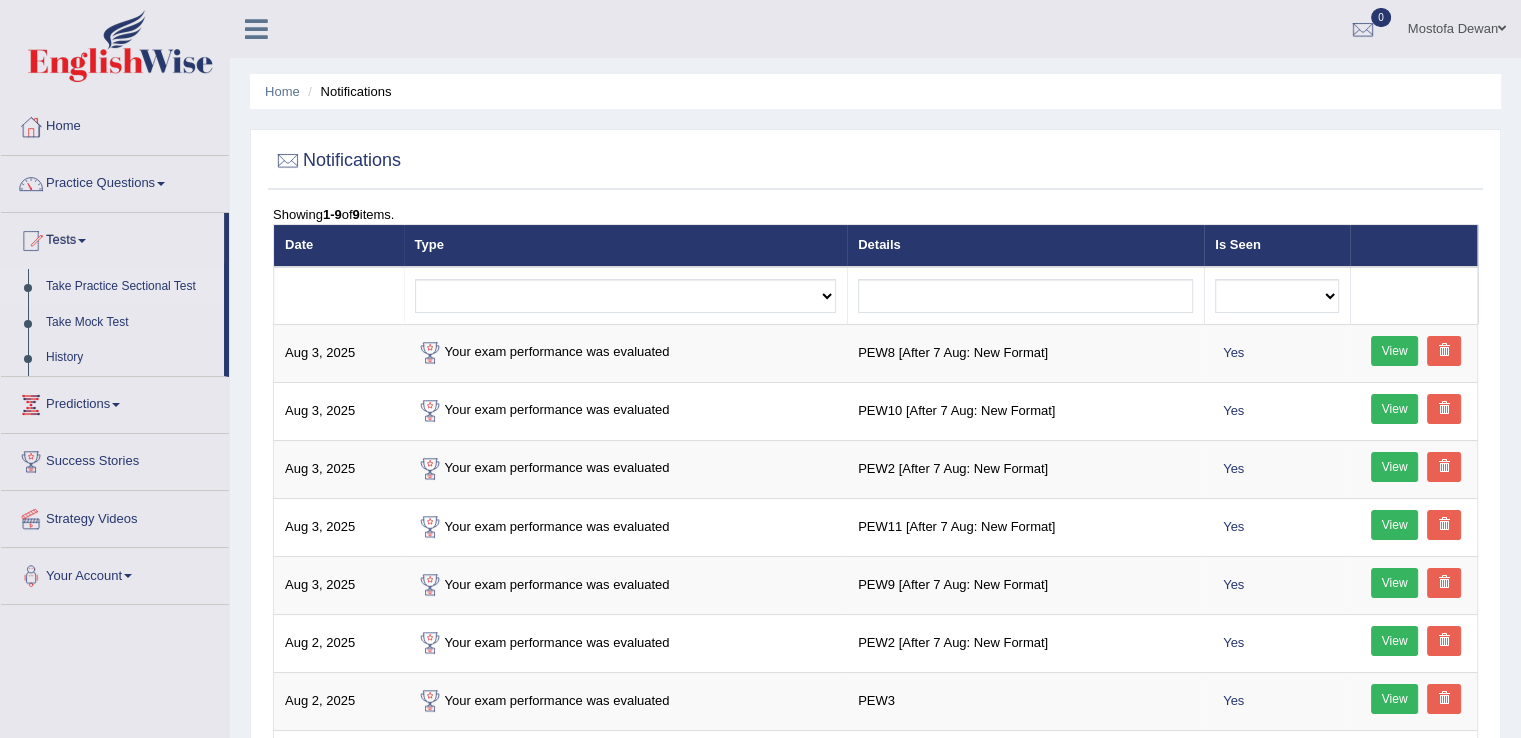click on "Take Practice Sectional Test" at bounding box center (130, 287) 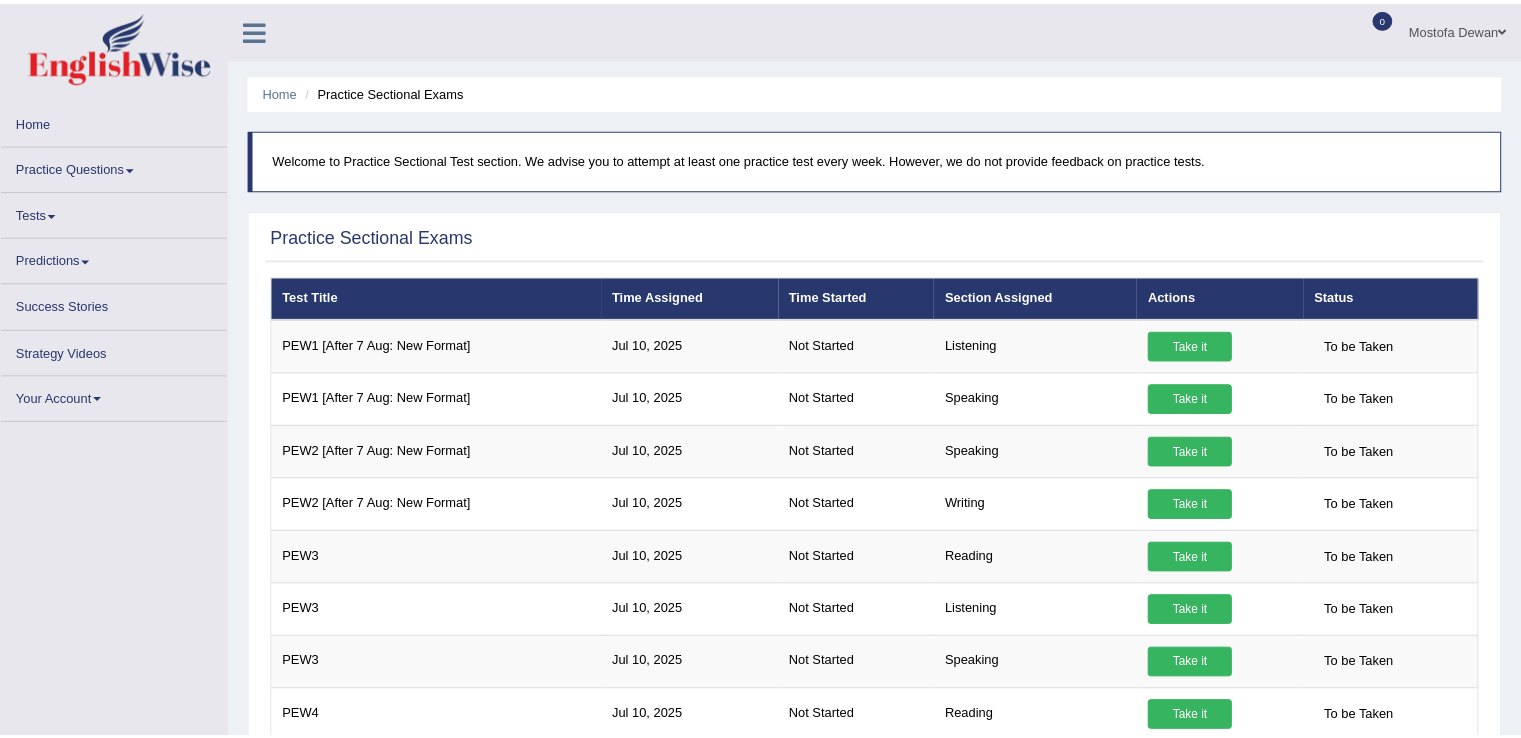 scroll, scrollTop: 0, scrollLeft: 0, axis: both 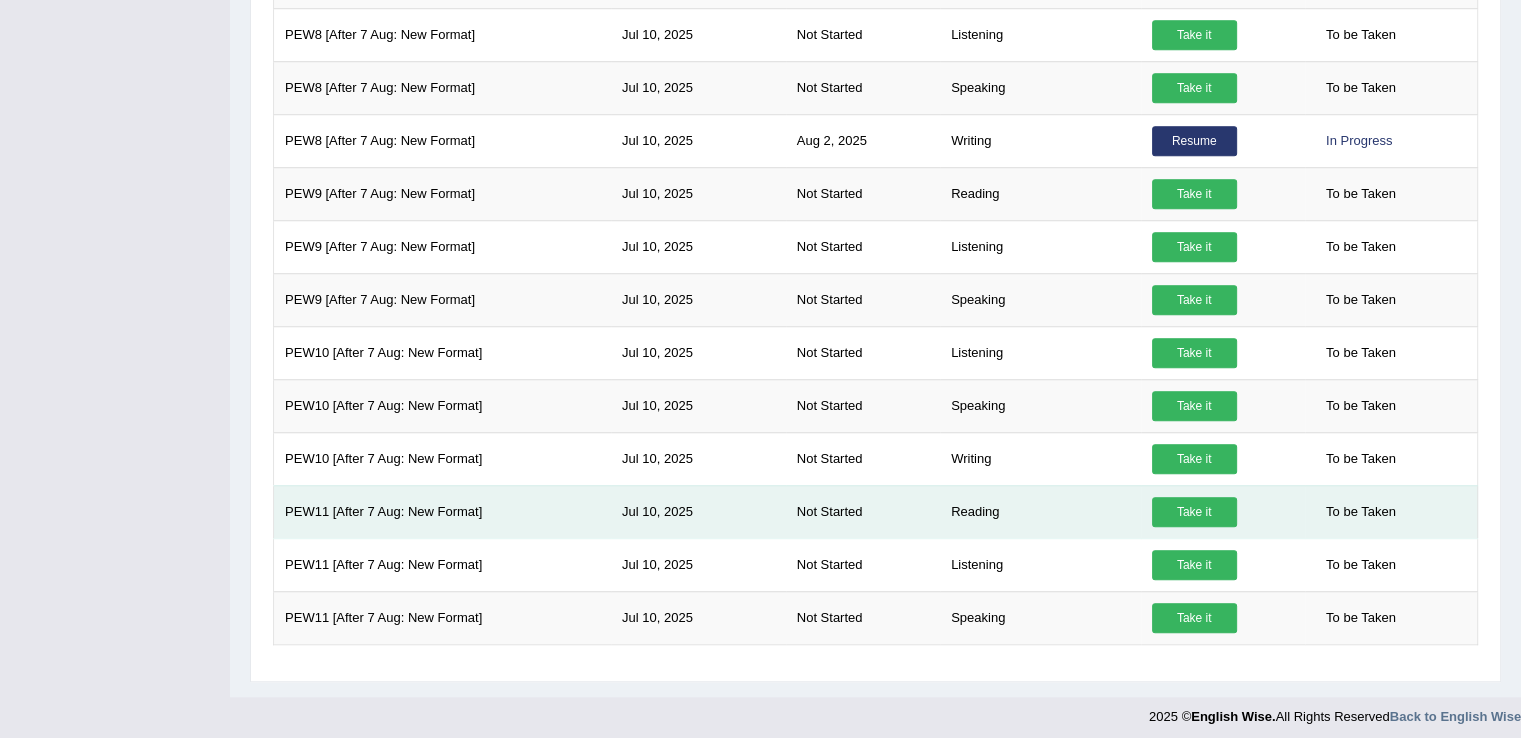 click on "Take it" at bounding box center (1194, 512) 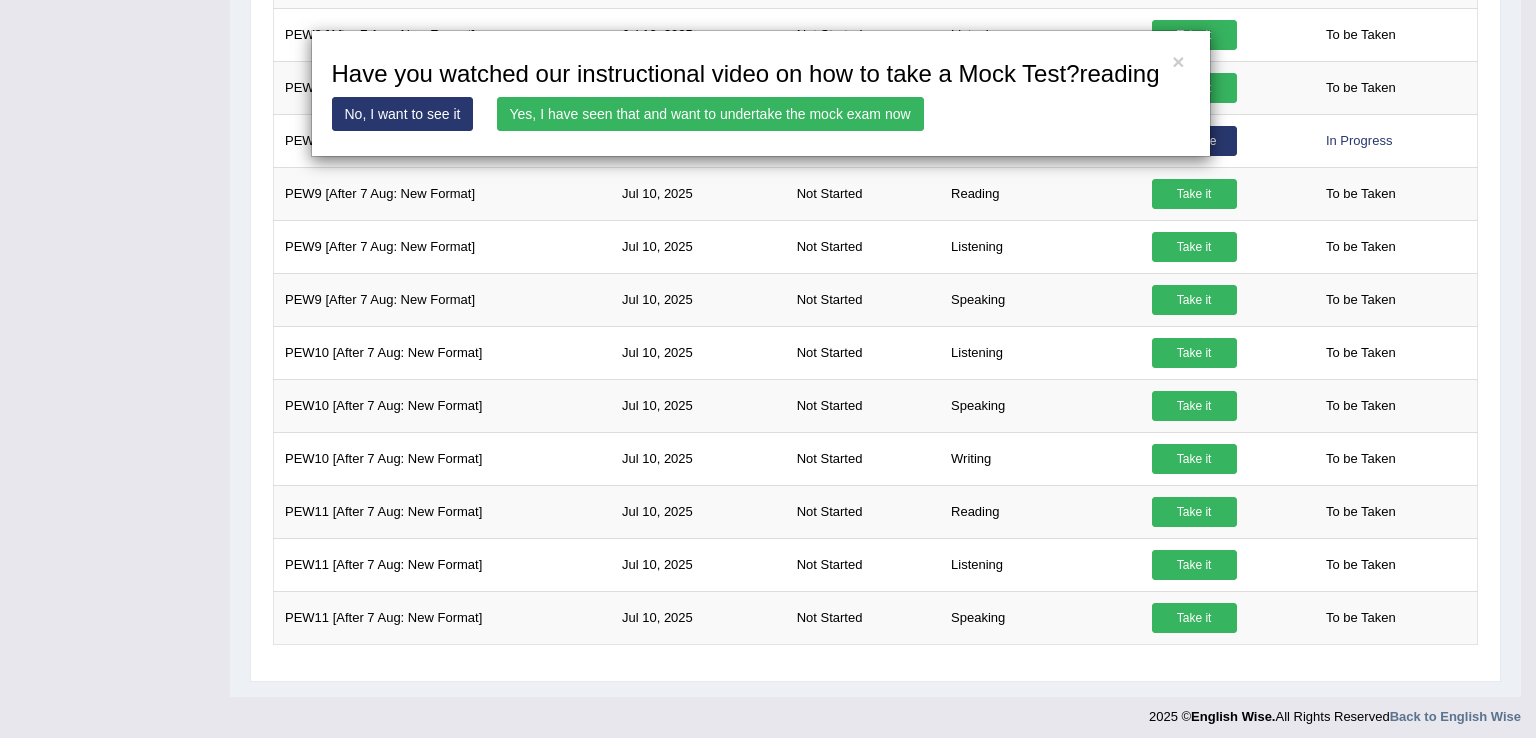 click on "Yes, I have seen that and want to undertake the mock exam now" at bounding box center (710, 114) 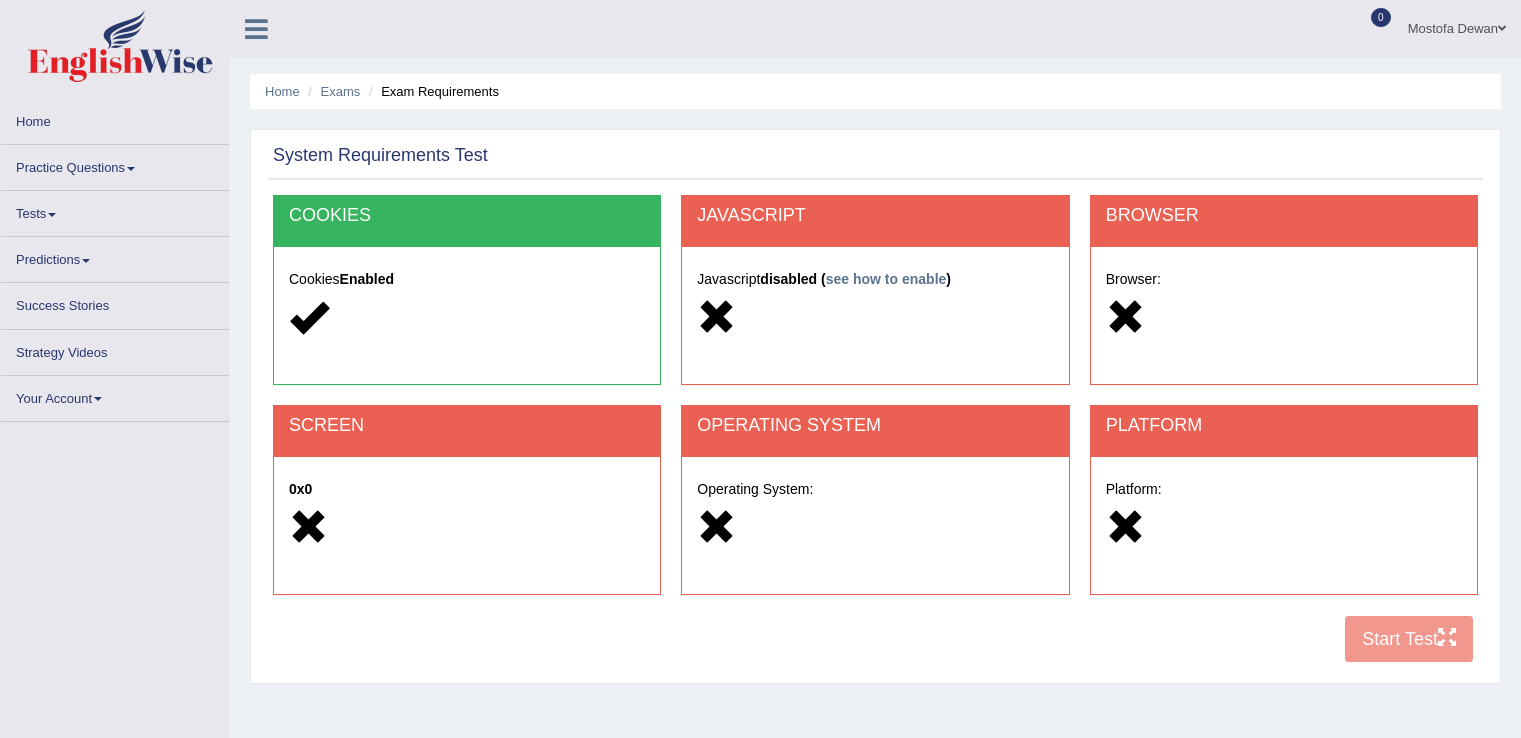 scroll, scrollTop: 0, scrollLeft: 0, axis: both 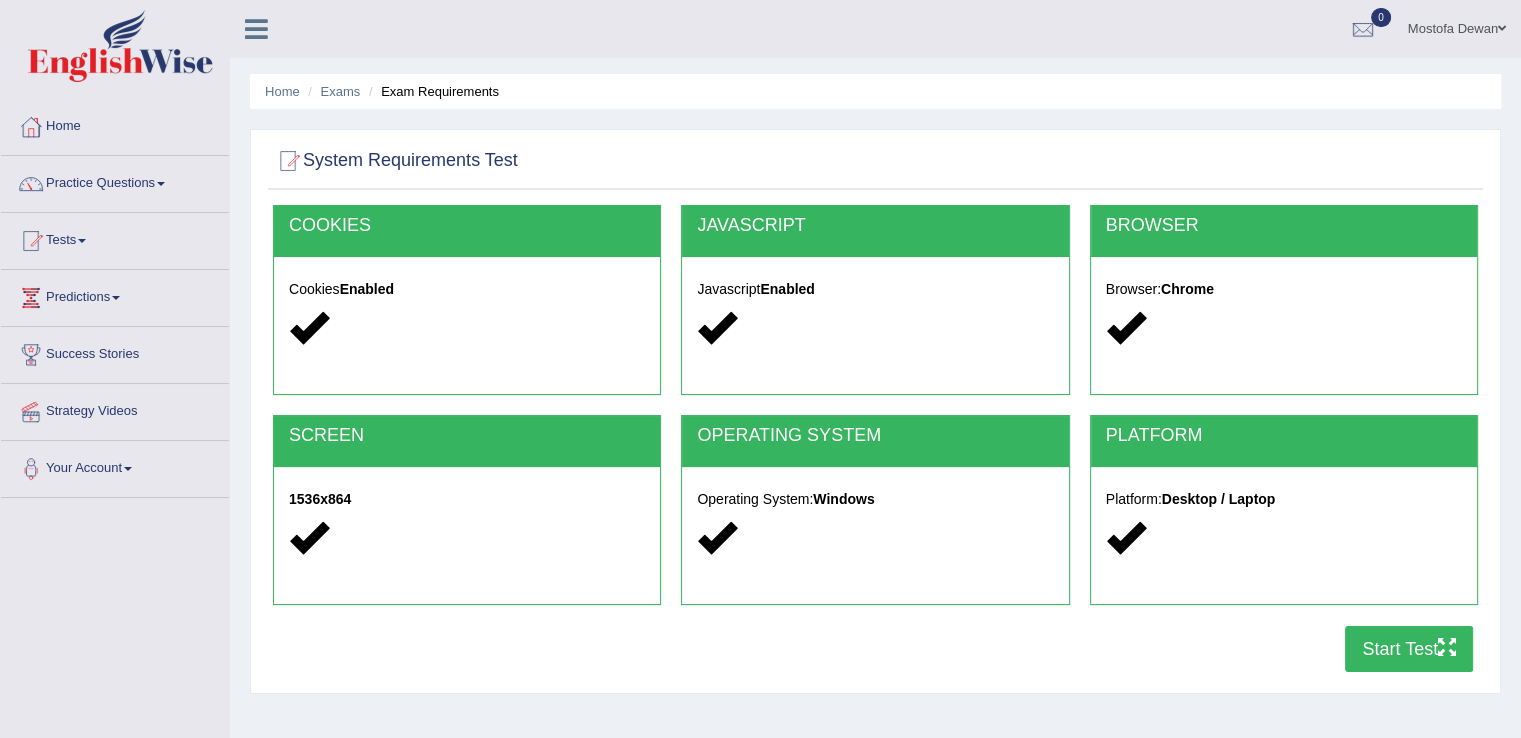 click on "Start Test" at bounding box center (1409, 649) 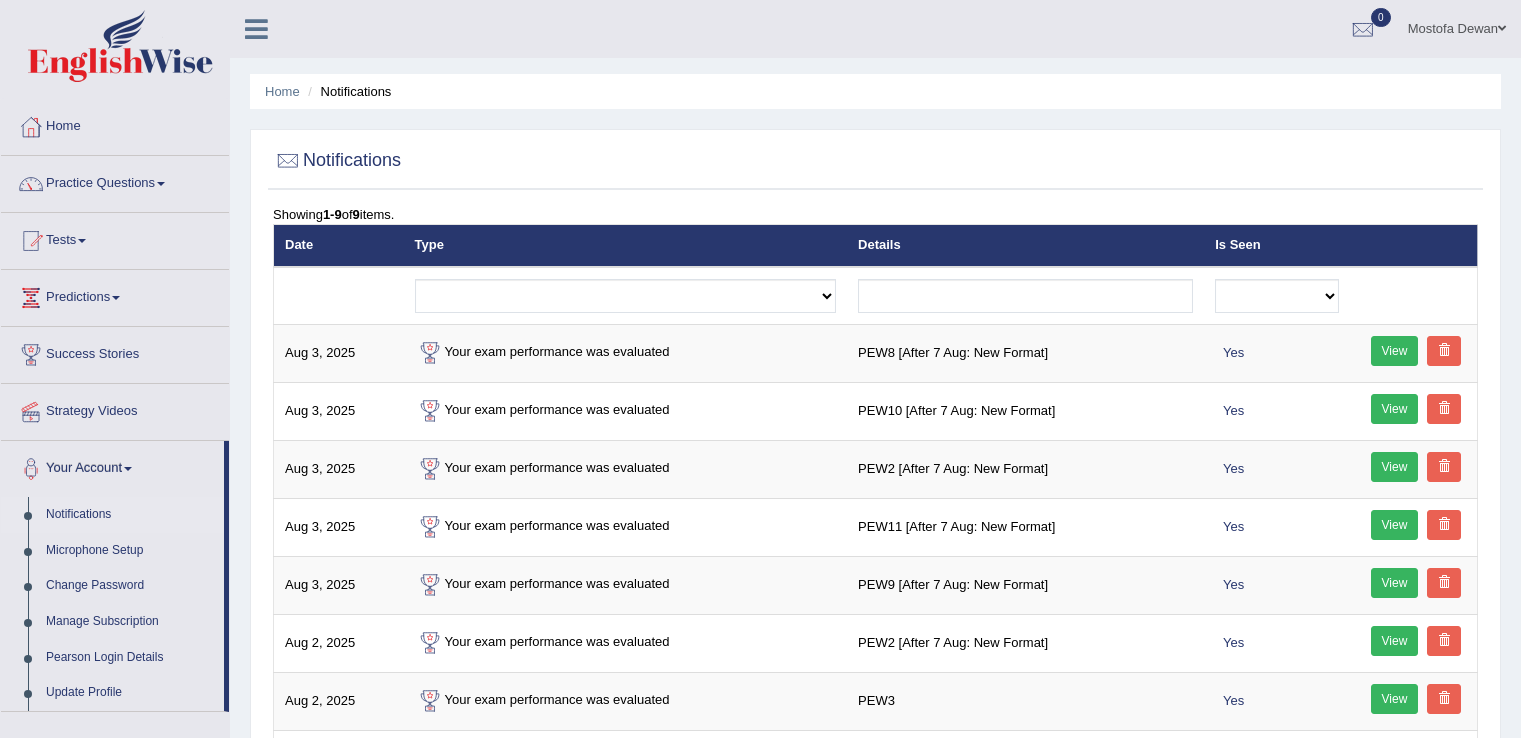 scroll, scrollTop: 0, scrollLeft: 0, axis: both 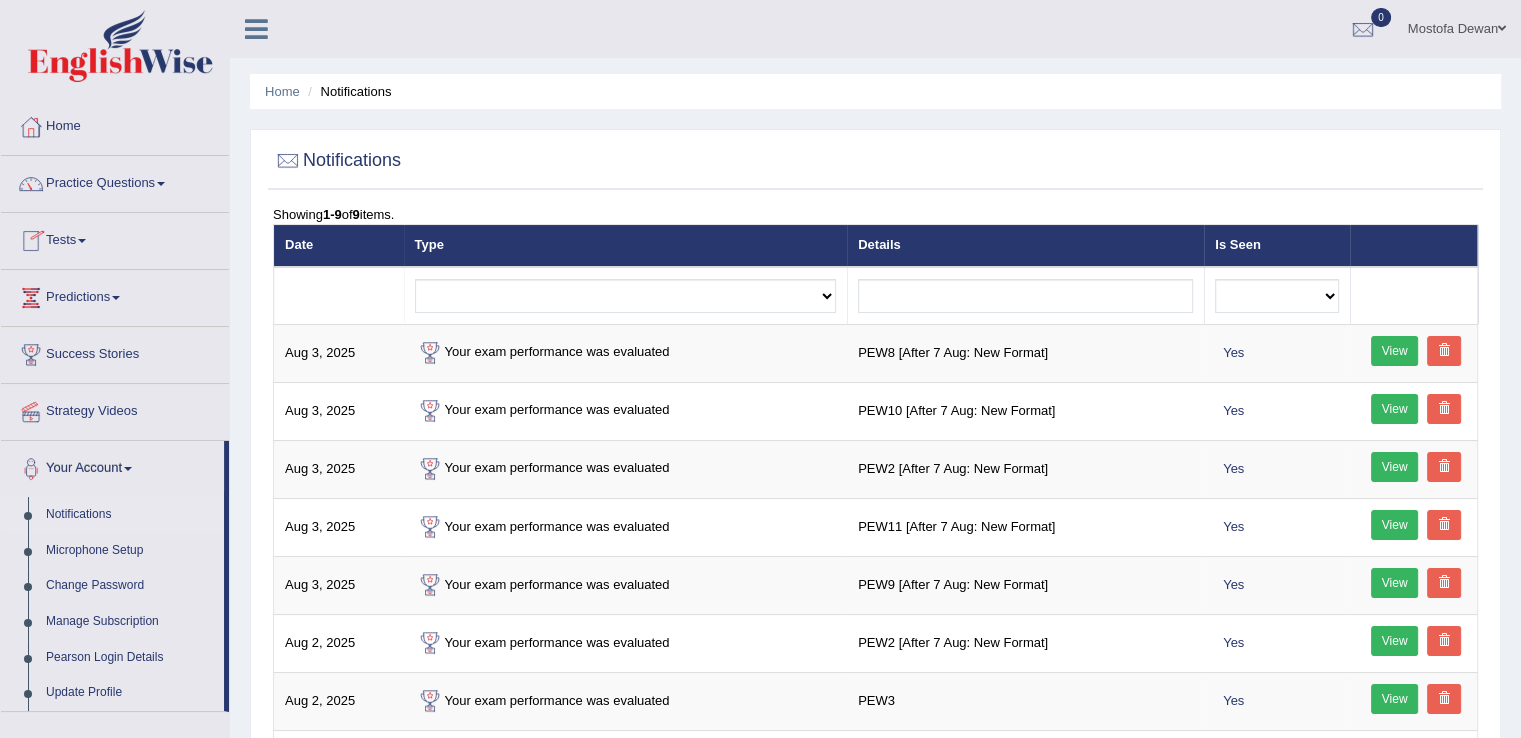 click on "Tests" at bounding box center (115, 238) 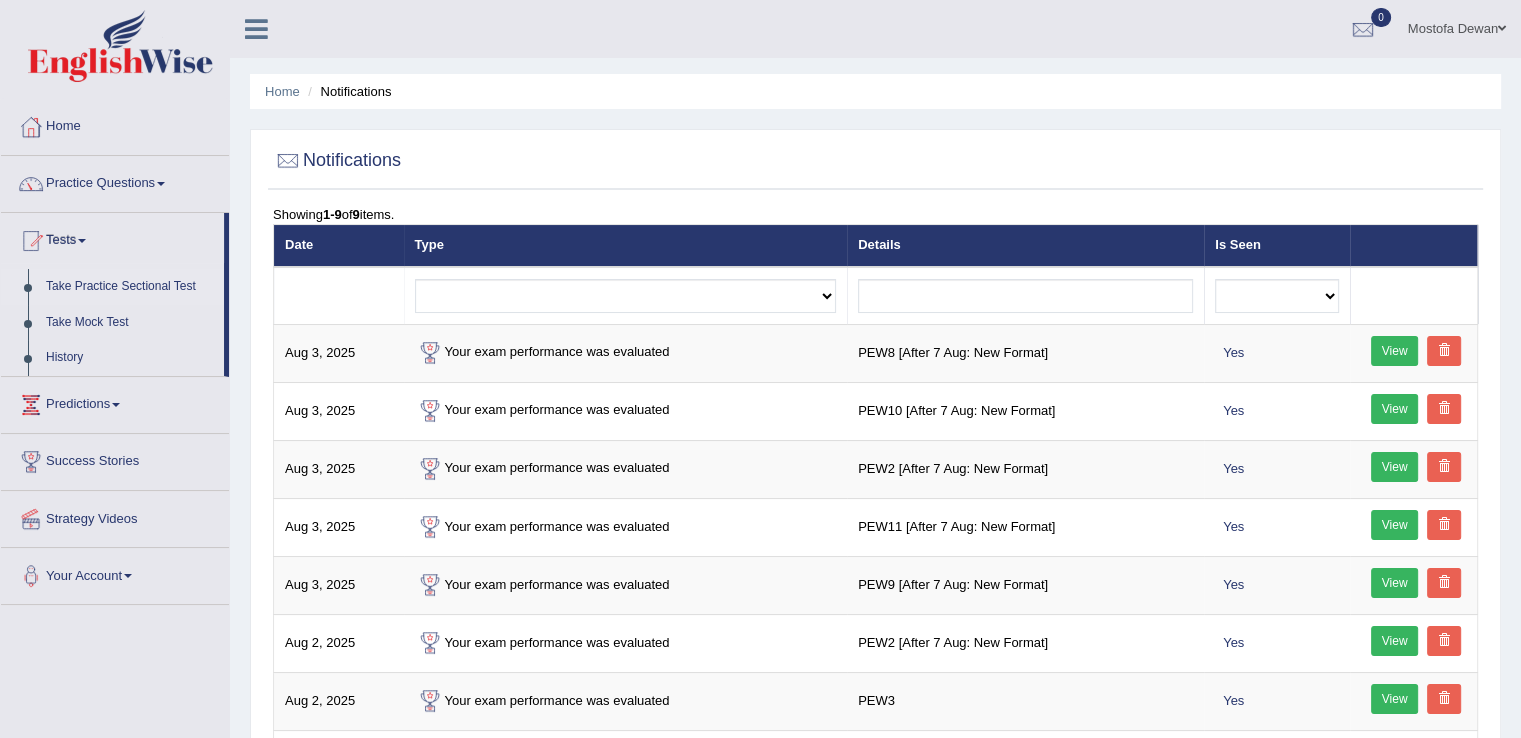 click on "Take Practice Sectional Test" at bounding box center [130, 287] 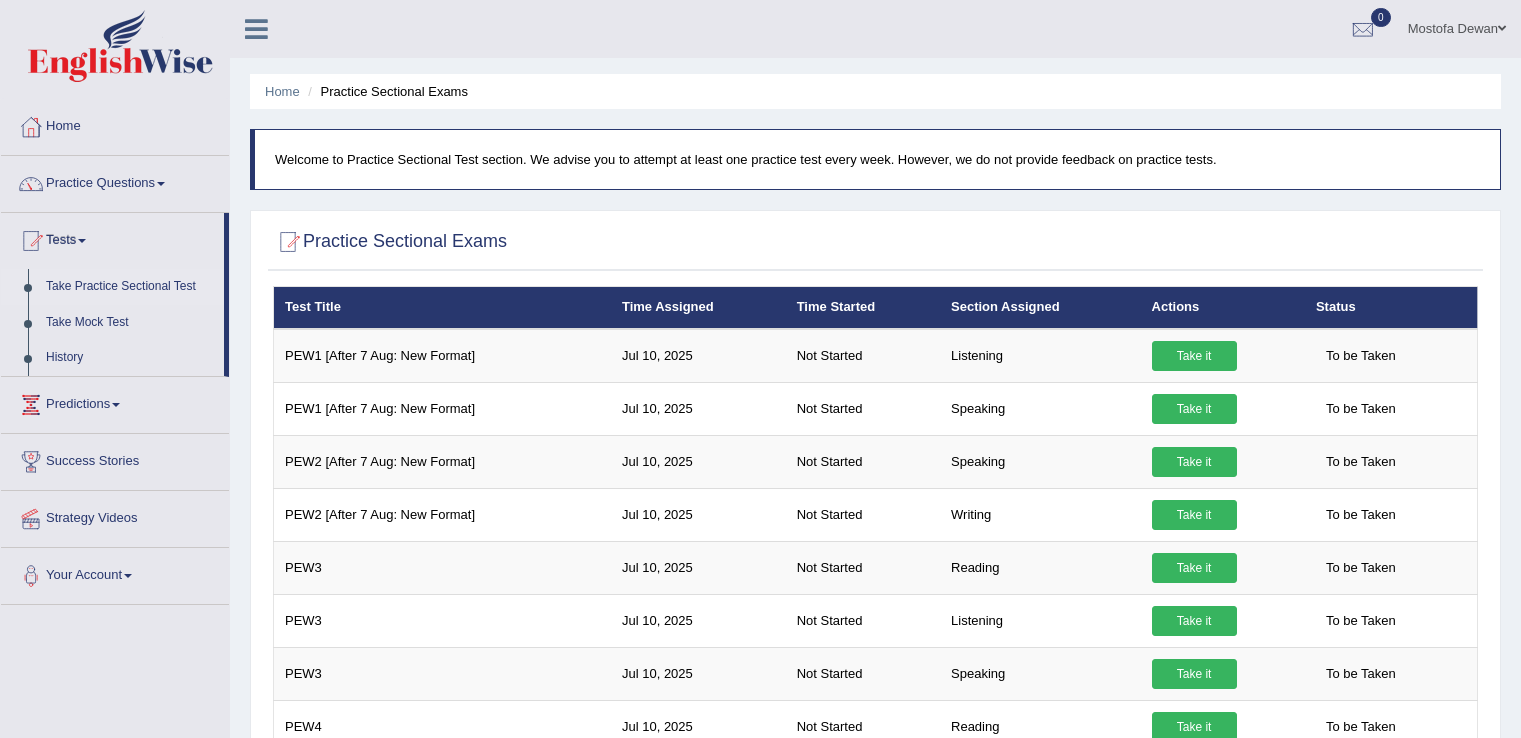 scroll, scrollTop: 1540, scrollLeft: 0, axis: vertical 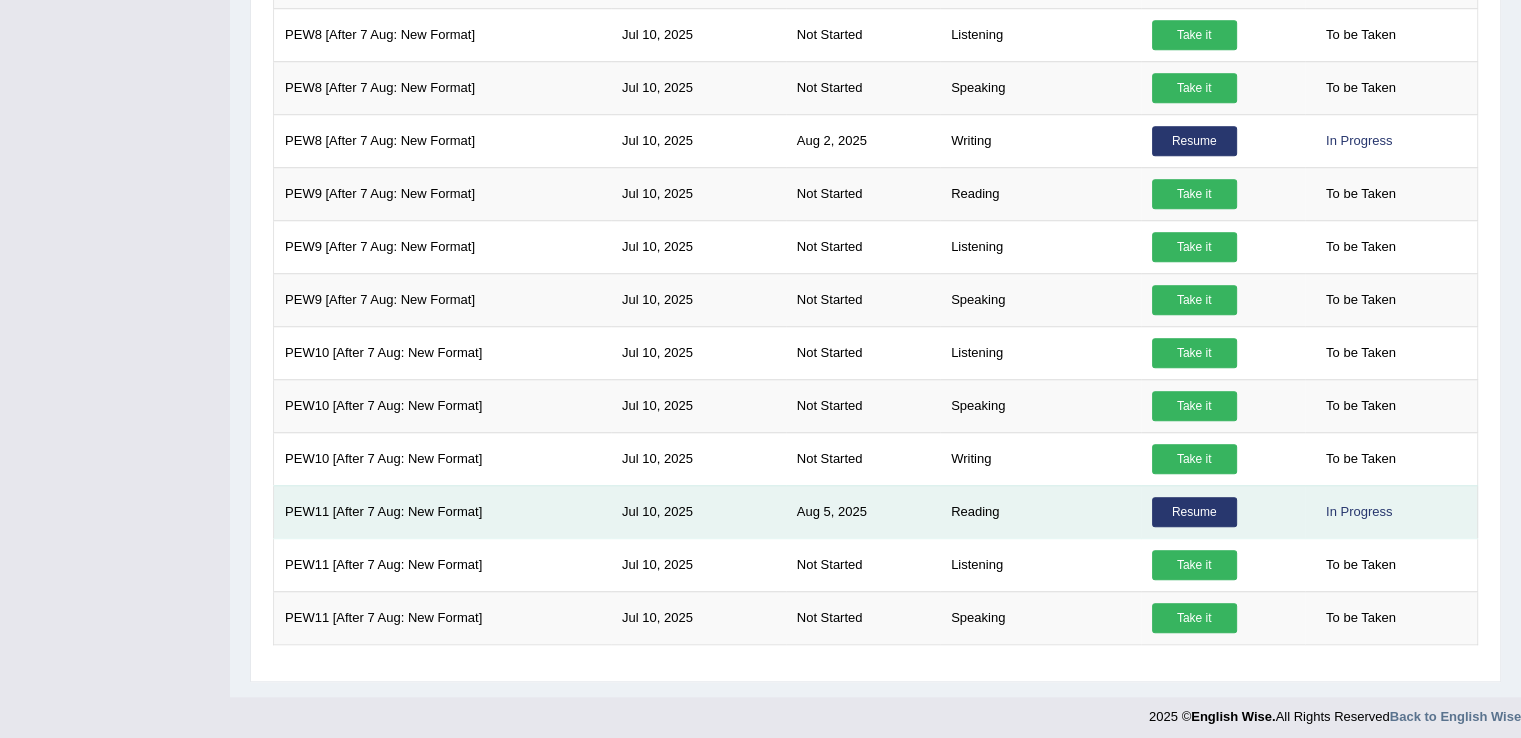 click on "Resume" at bounding box center (1194, 512) 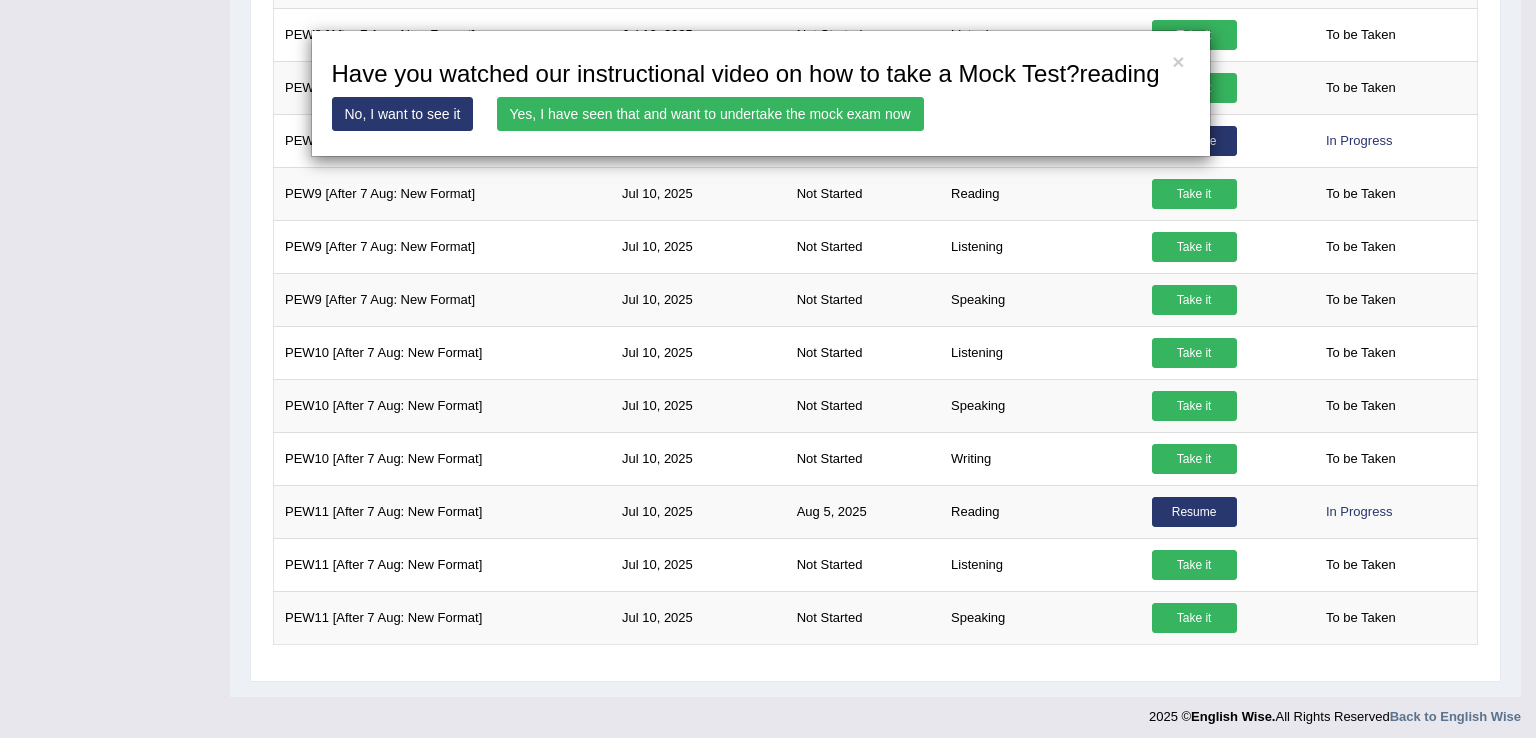 click on "Yes, I have seen that and want to undertake the mock exam now" at bounding box center (710, 114) 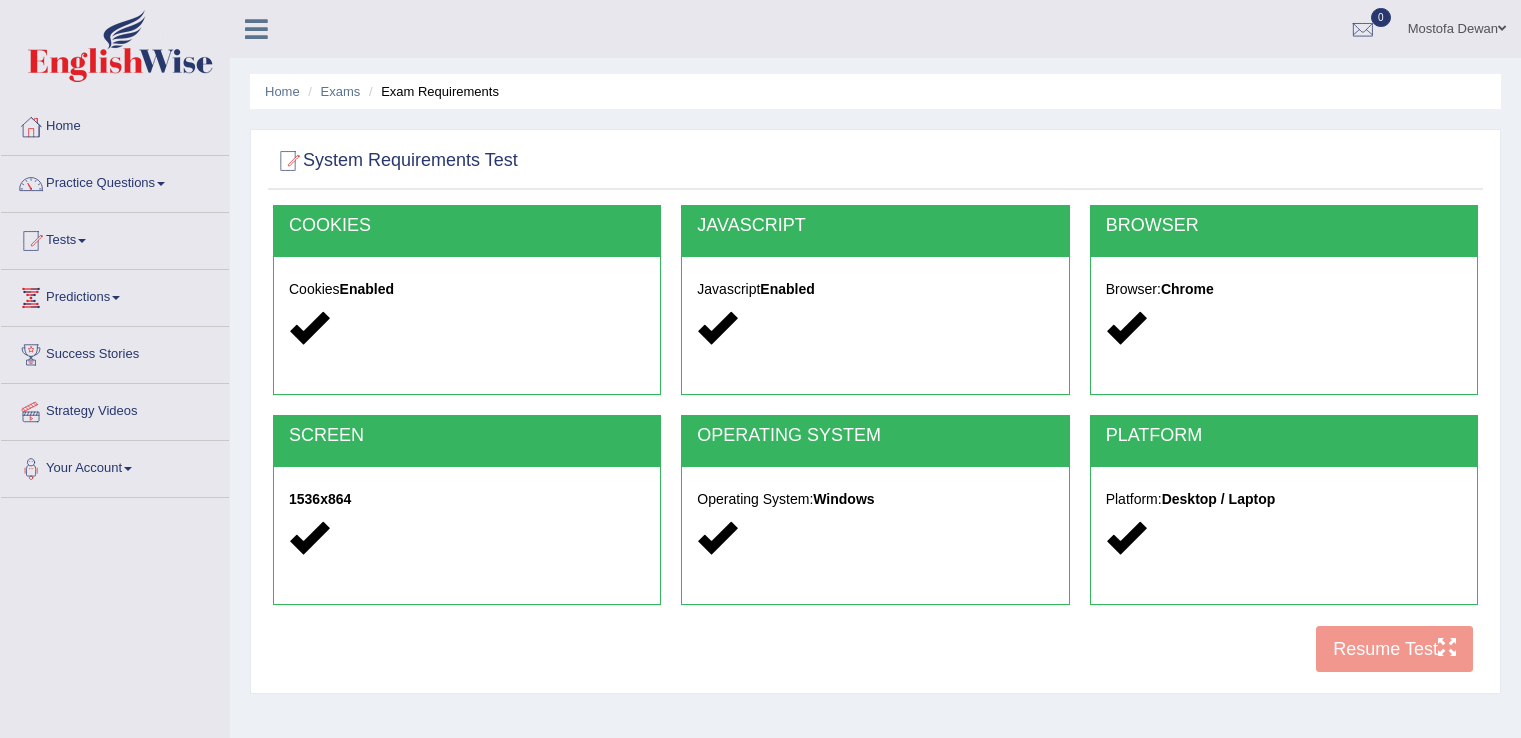 scroll, scrollTop: 0, scrollLeft: 0, axis: both 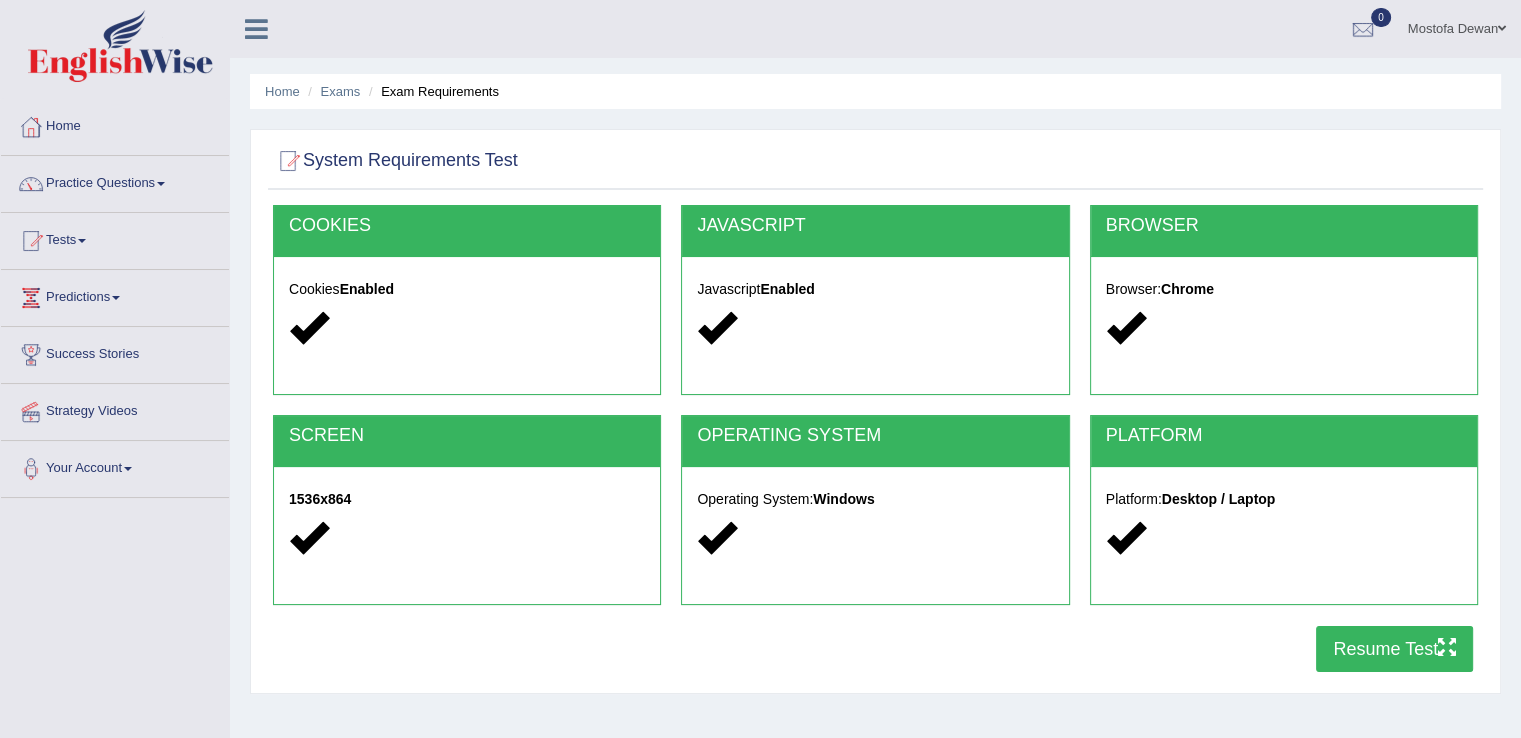 click on "Resume Test" at bounding box center (1394, 649) 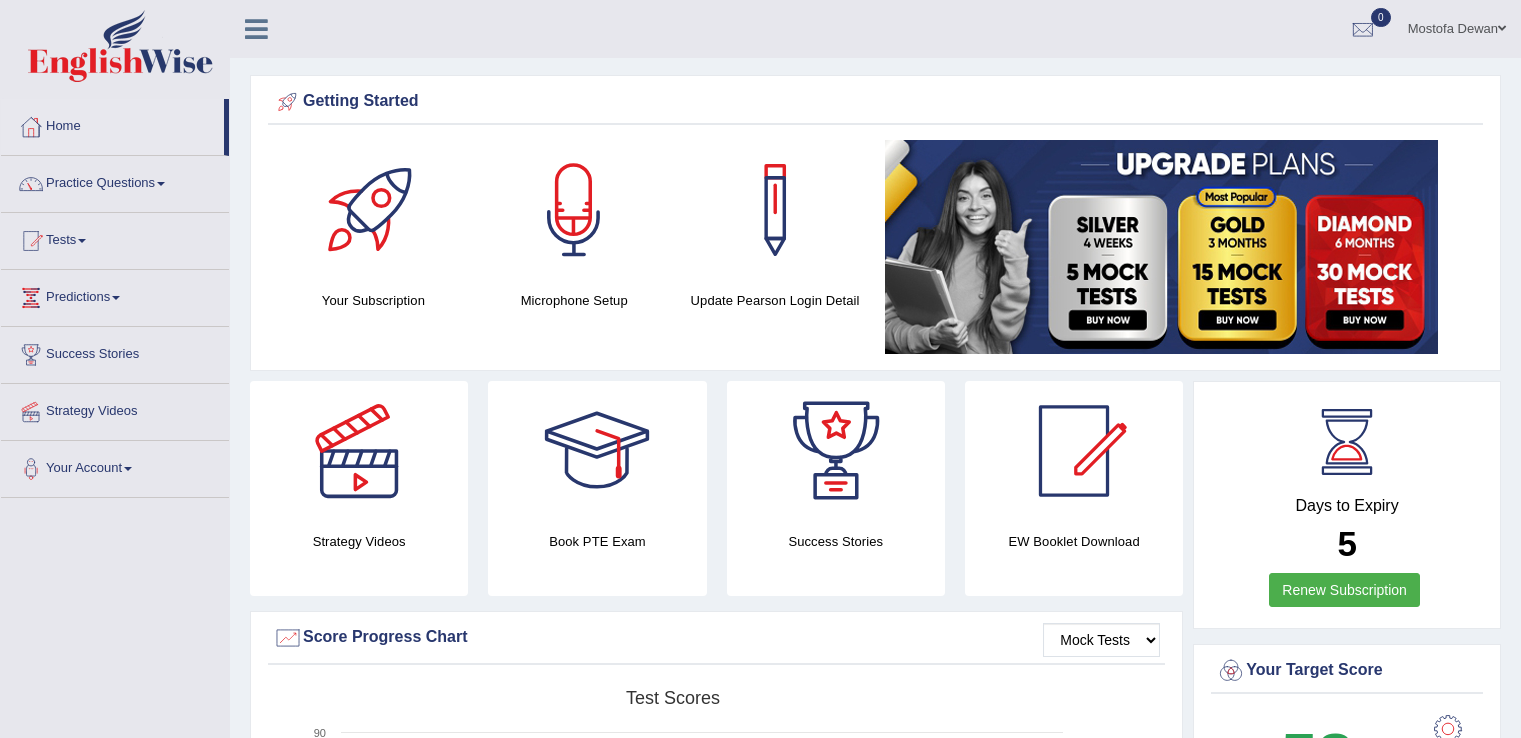 scroll, scrollTop: 199, scrollLeft: 0, axis: vertical 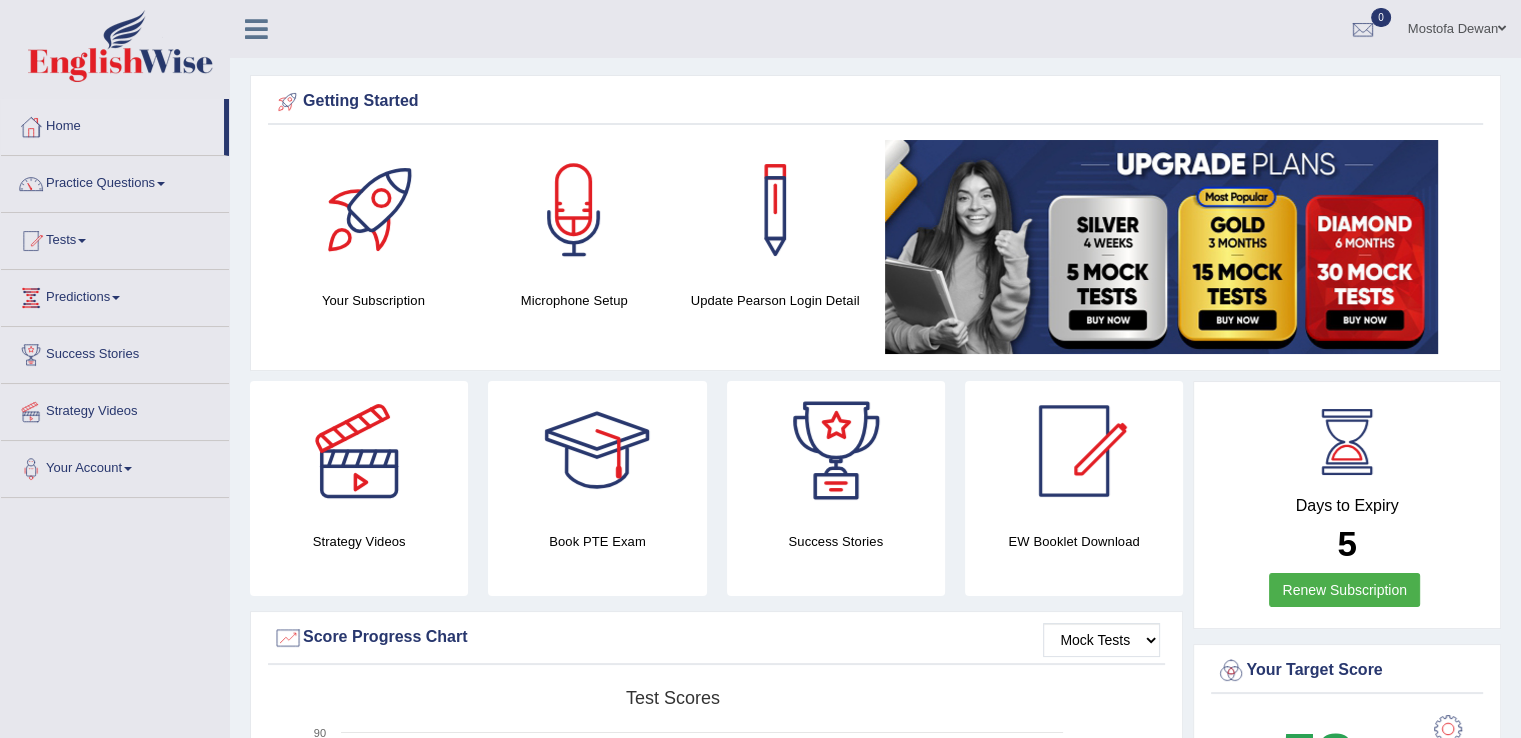 click on "Tests" at bounding box center (115, 238) 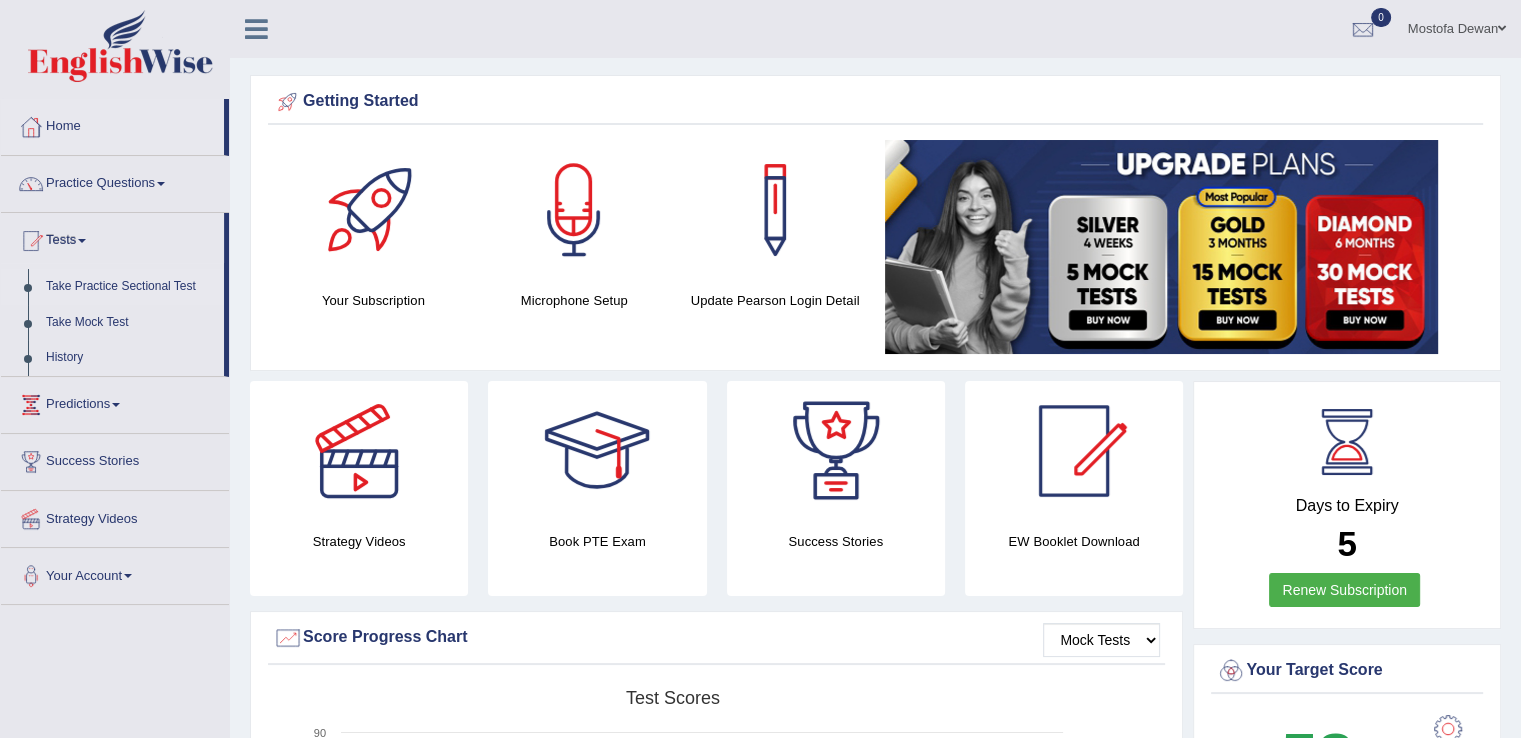 click on "Take Practice Sectional Test" at bounding box center [130, 287] 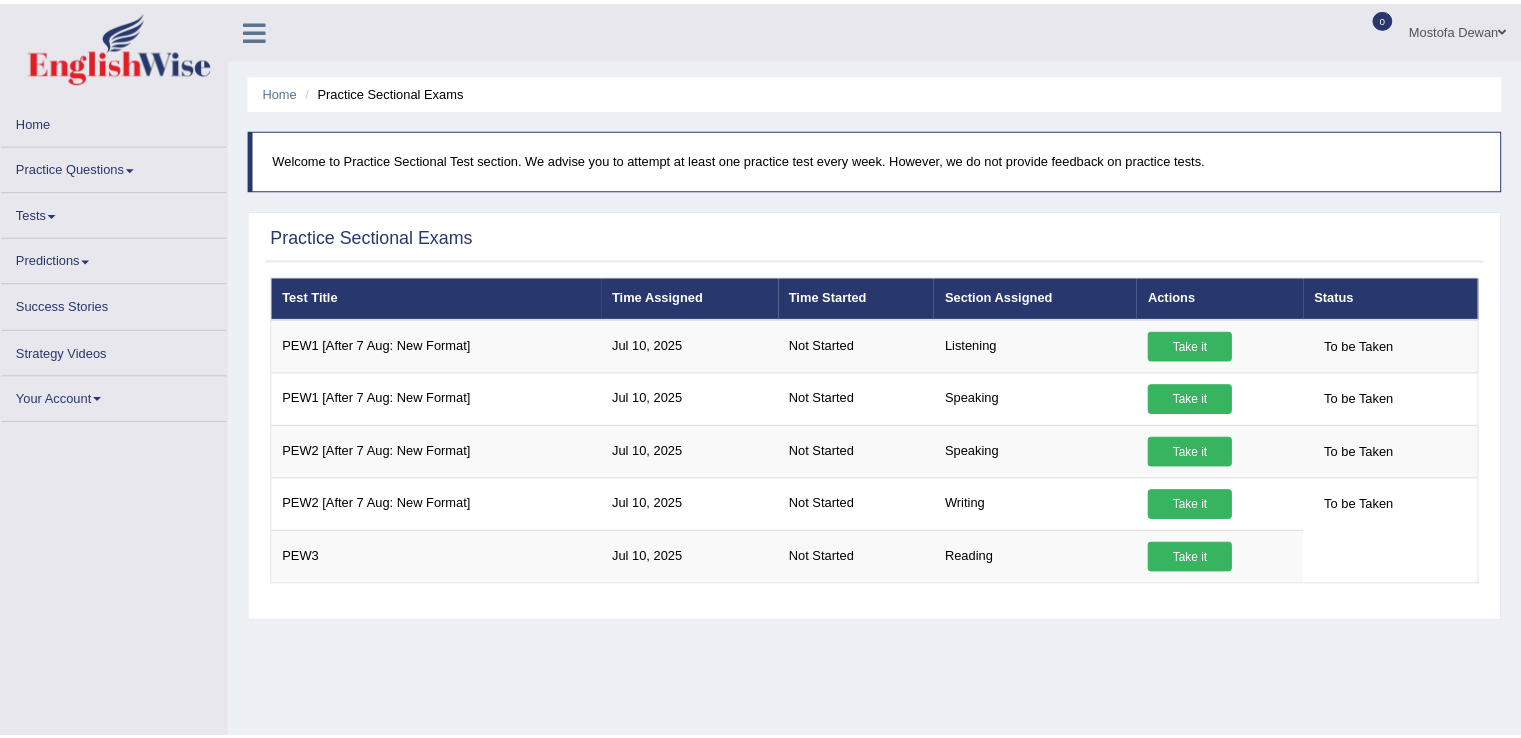 scroll, scrollTop: 0, scrollLeft: 0, axis: both 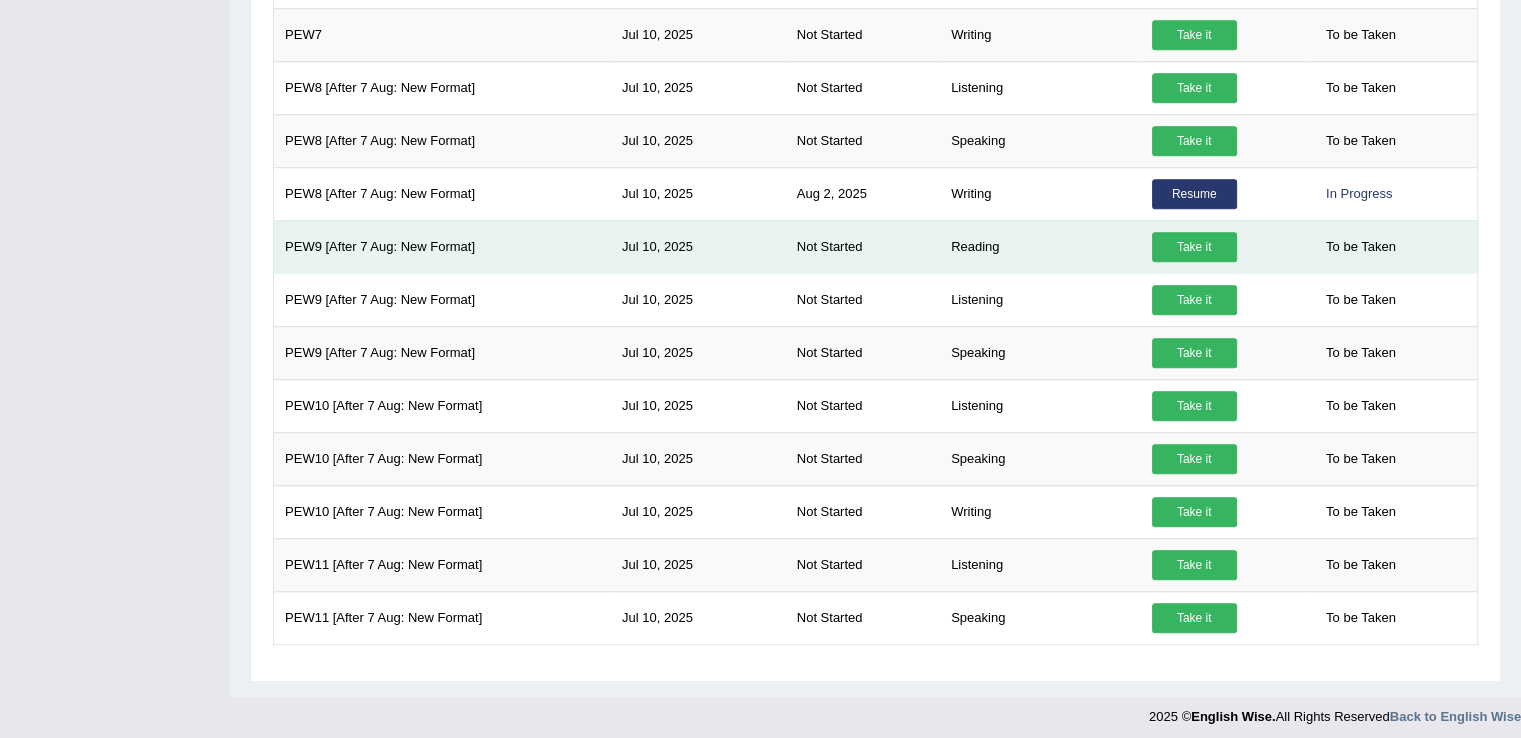 click on "Take it" at bounding box center [1194, 247] 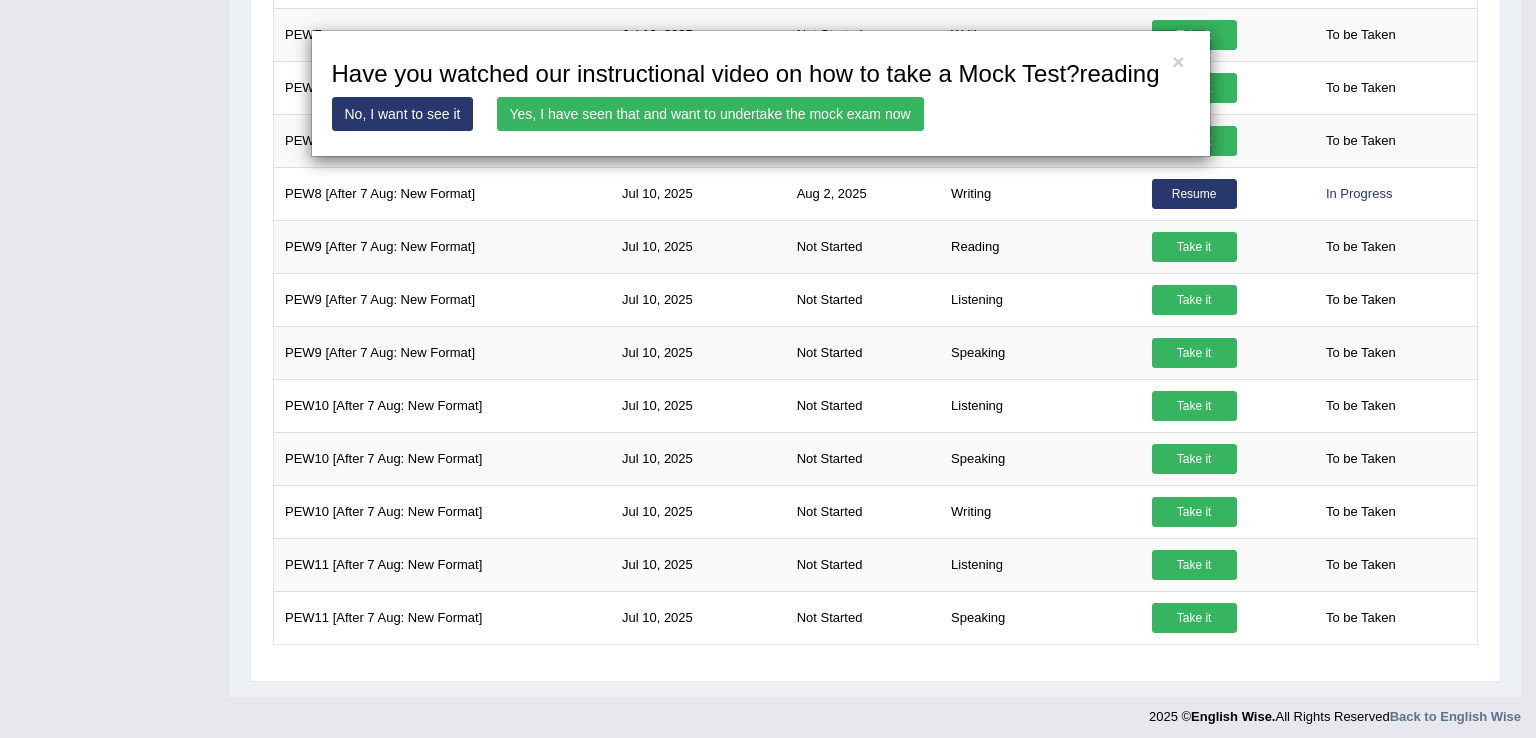 click on "Yes, I have seen that and want to undertake the mock exam now" at bounding box center [710, 114] 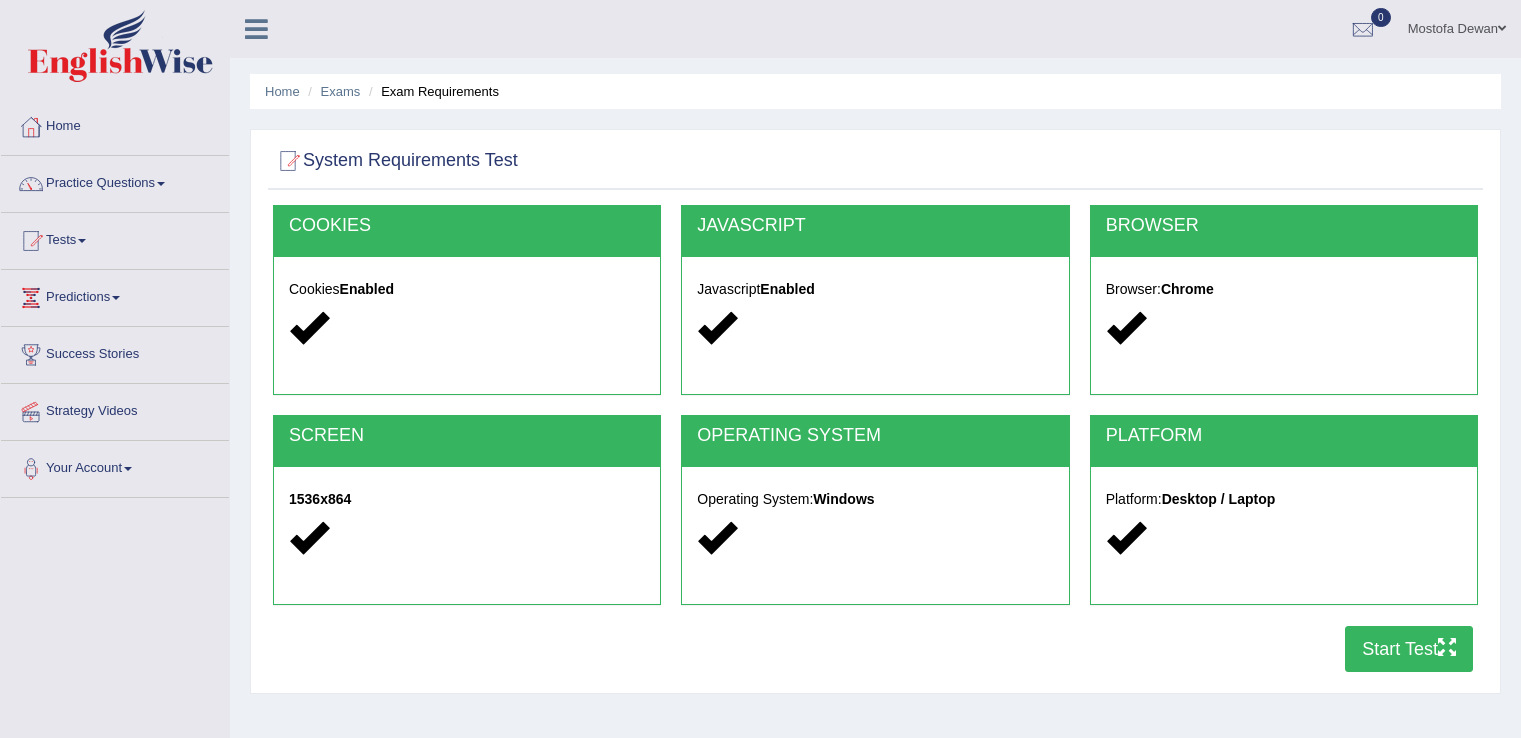 scroll, scrollTop: 0, scrollLeft: 0, axis: both 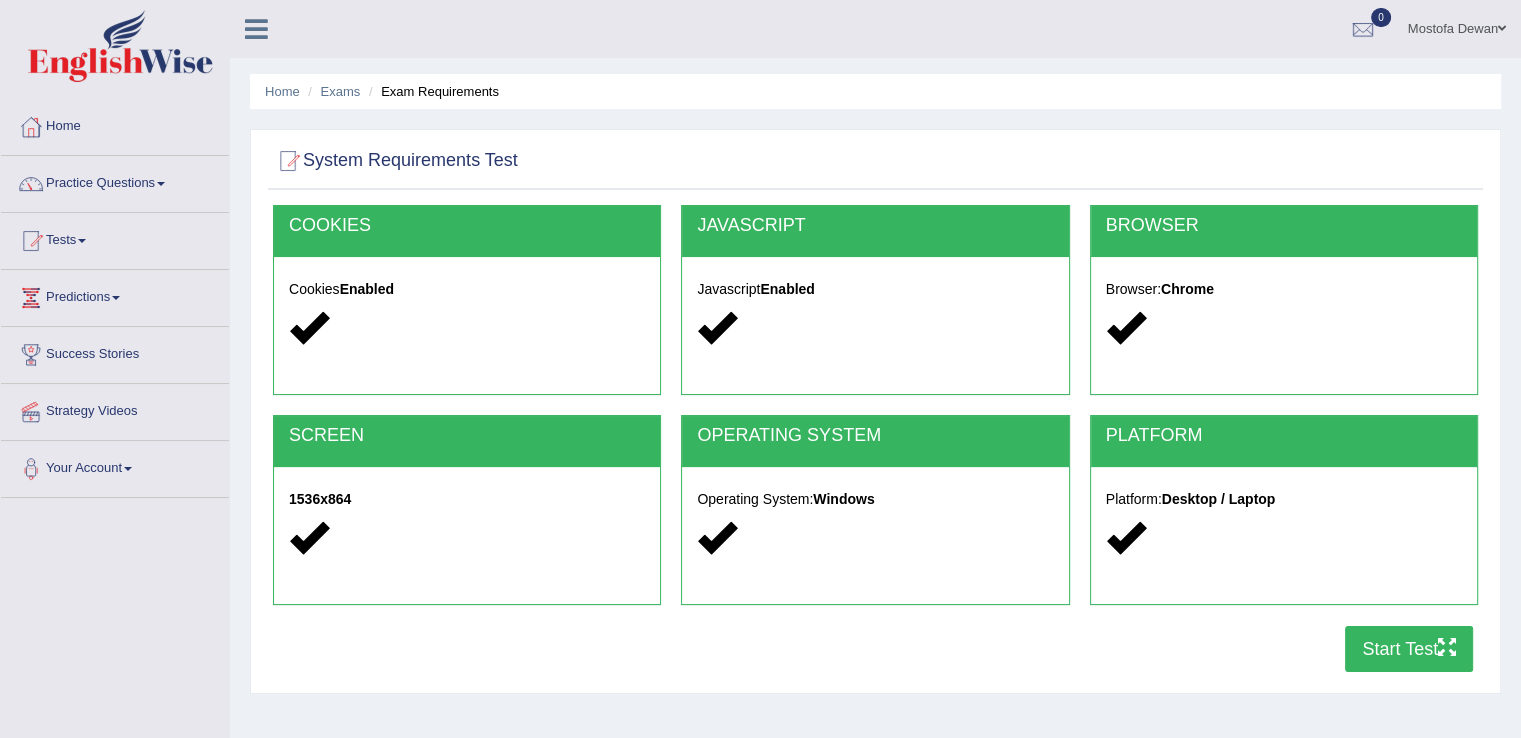 click on "Start Test" at bounding box center [1409, 649] 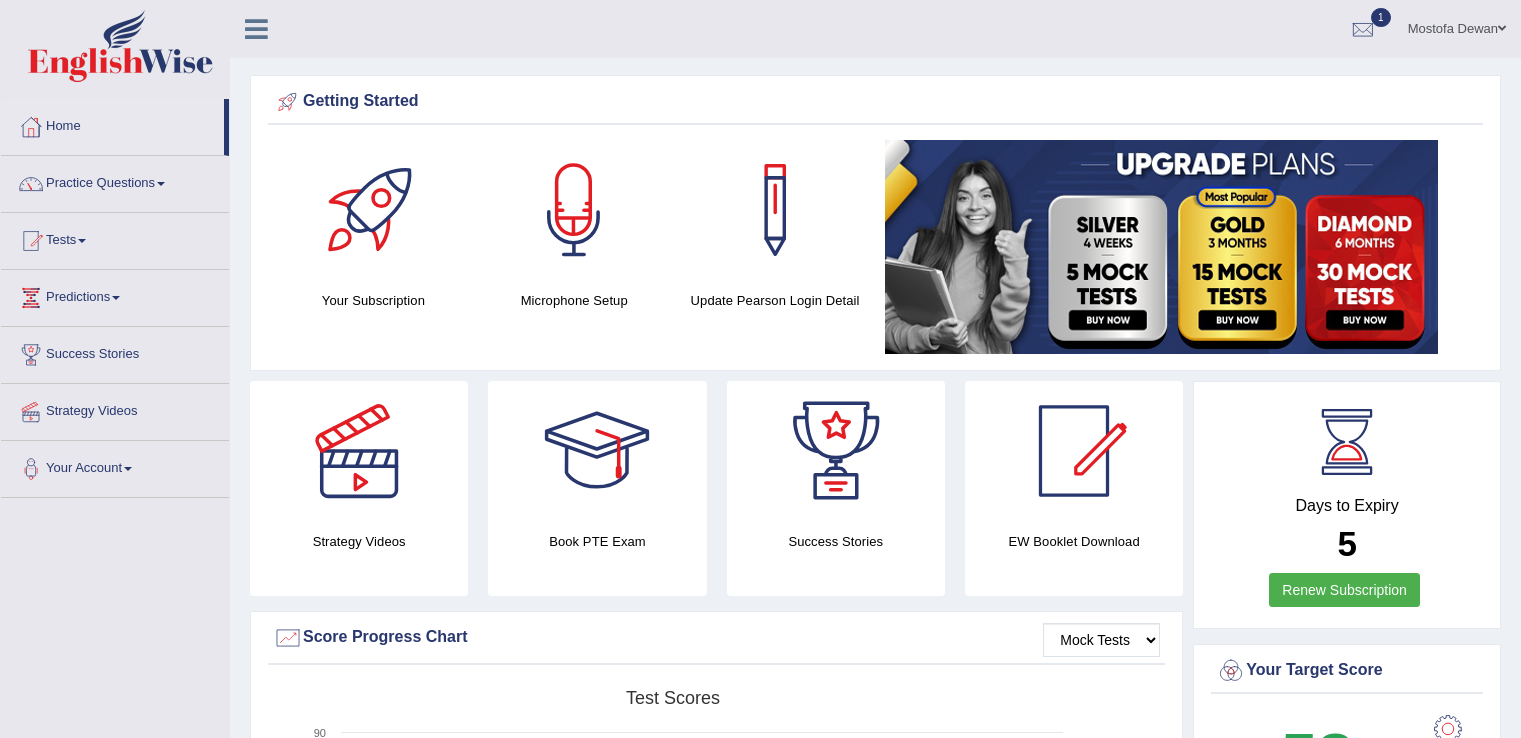 scroll, scrollTop: 0, scrollLeft: 0, axis: both 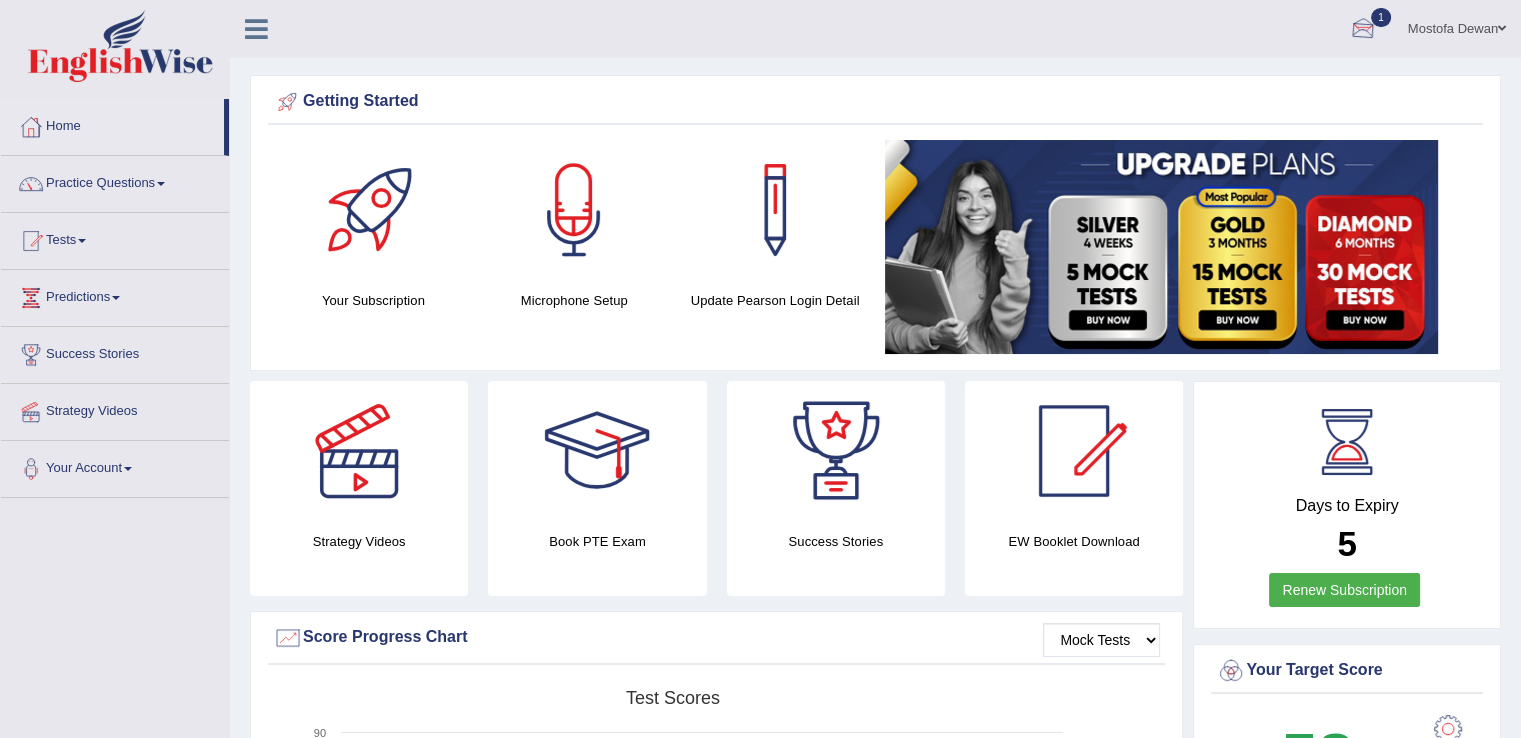 click at bounding box center [1363, 30] 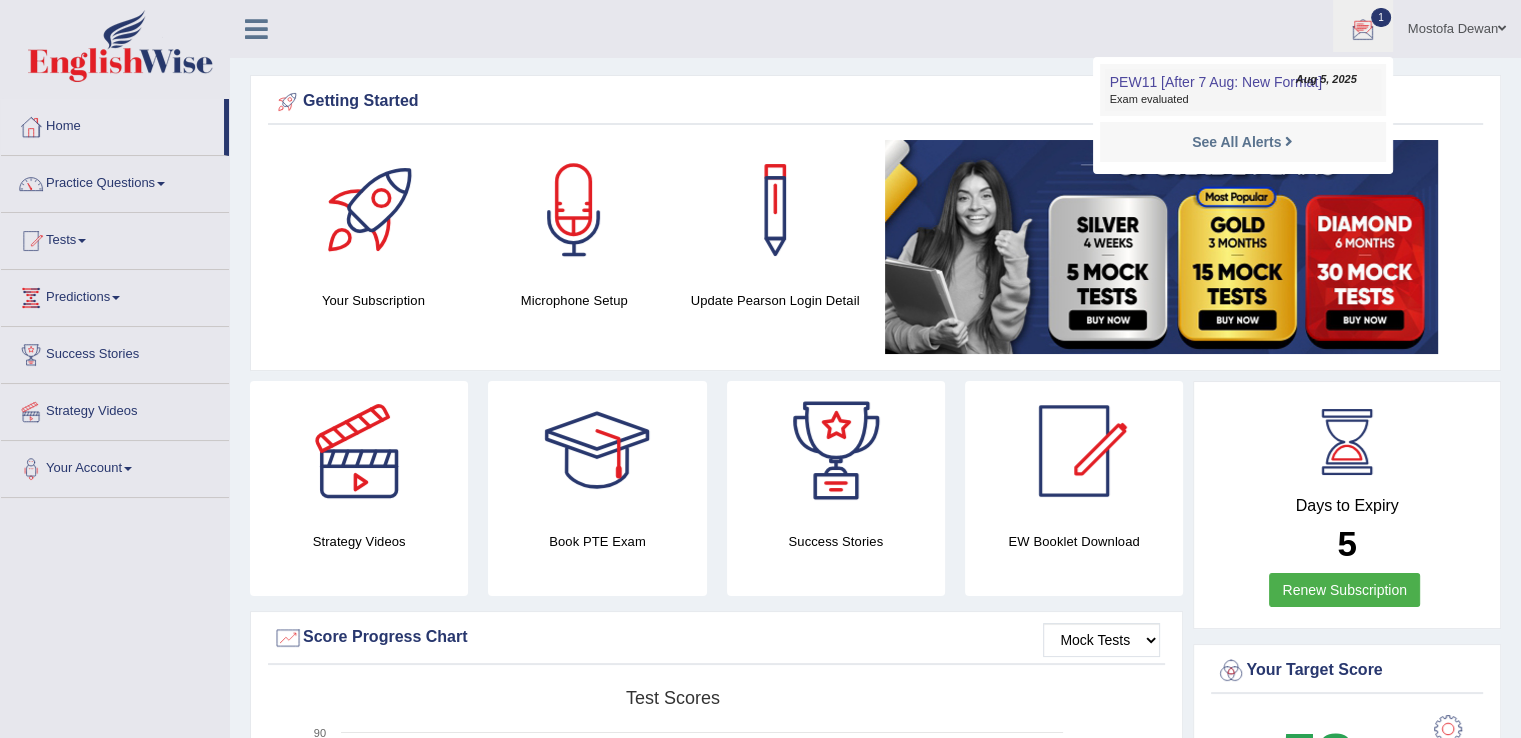 click on "PEW11 [After 7 Aug: New Format]" at bounding box center (1216, 82) 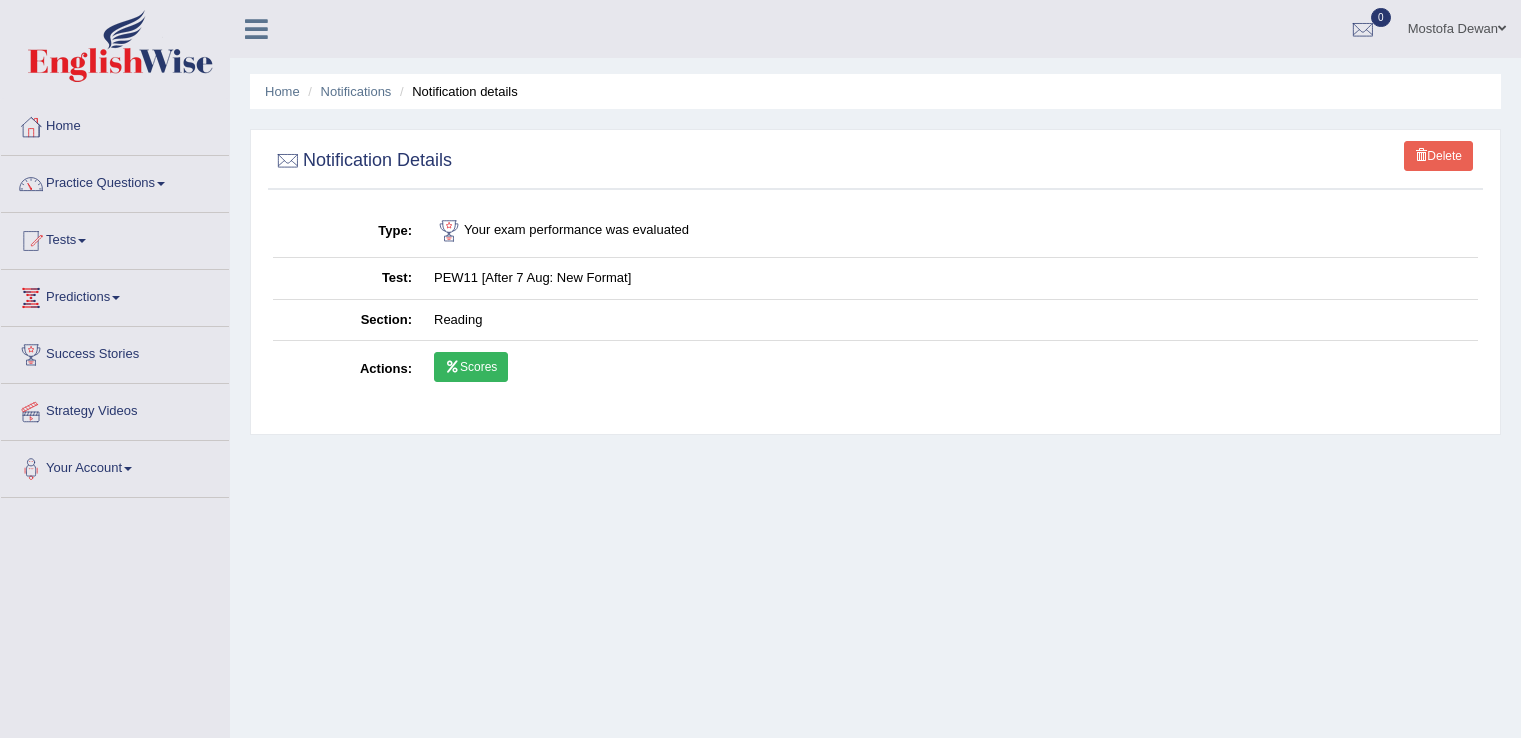 scroll, scrollTop: 0, scrollLeft: 0, axis: both 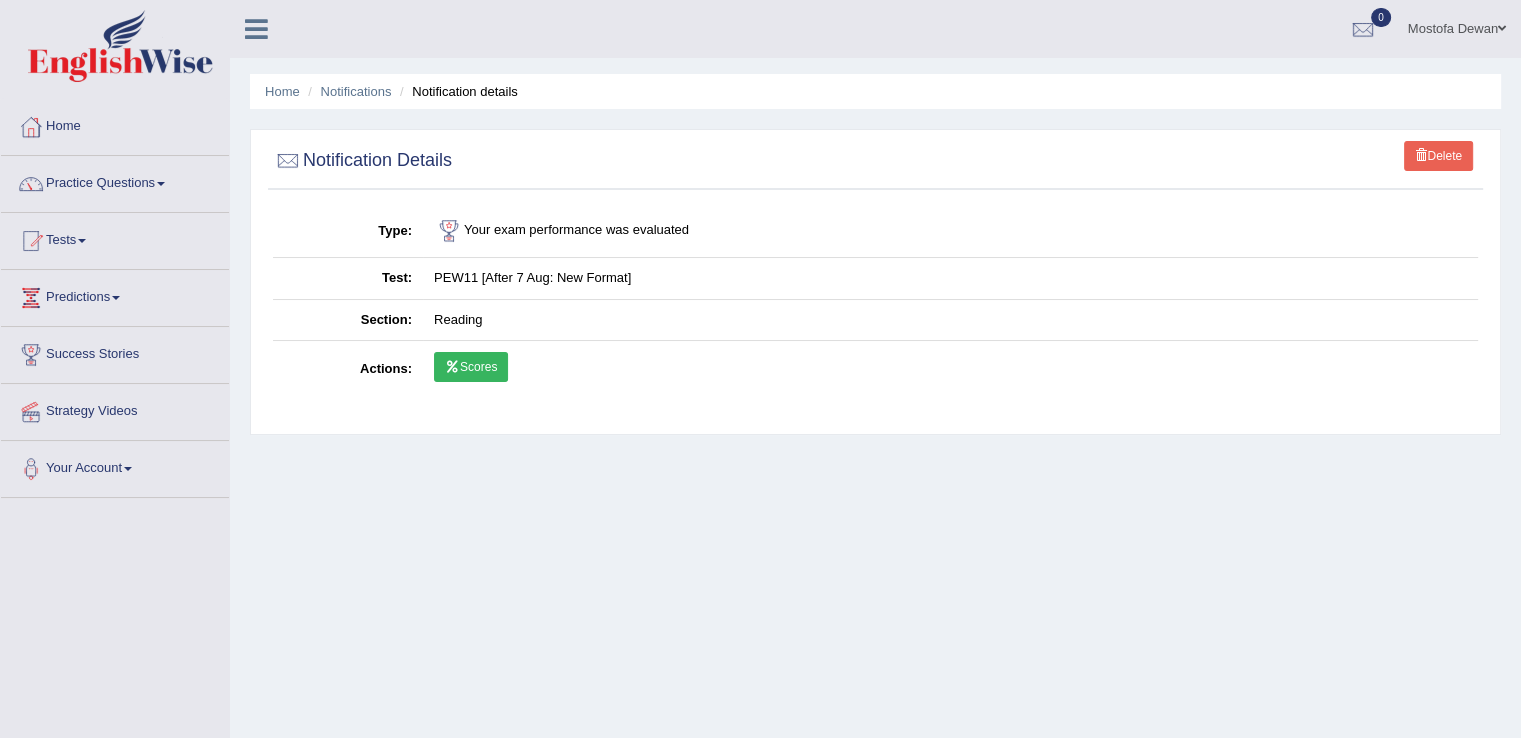 click on "Scores" at bounding box center [471, 367] 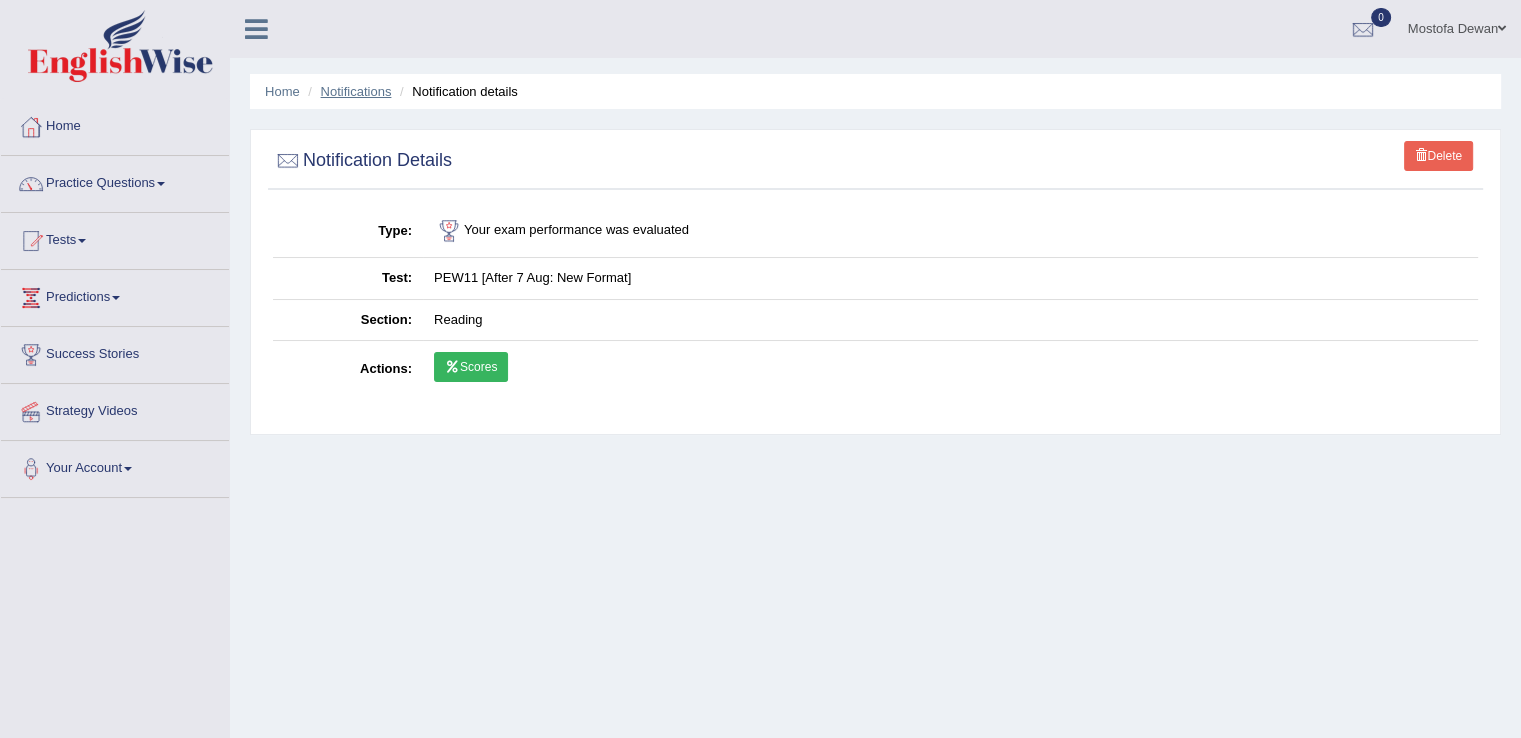 click on "Notifications" at bounding box center (356, 91) 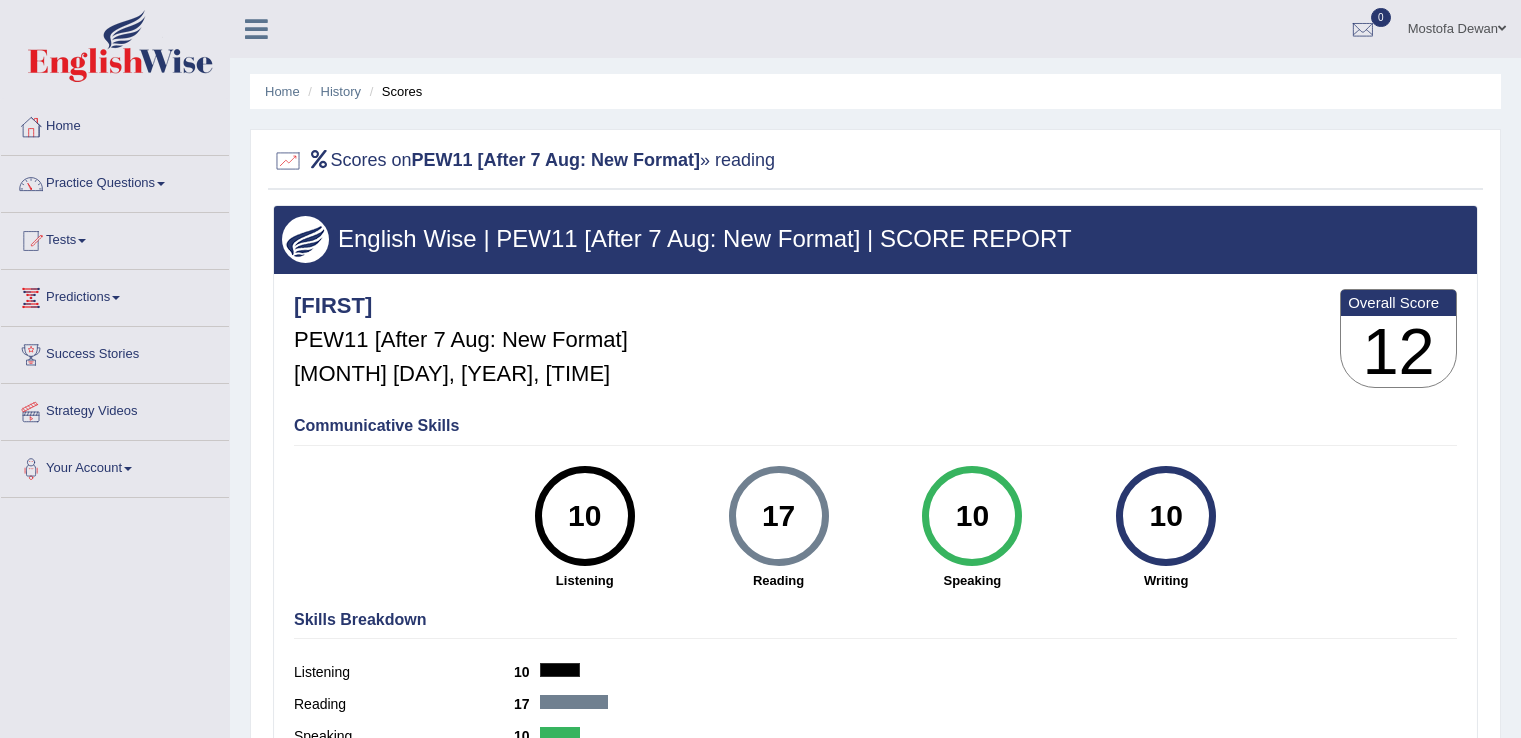 scroll, scrollTop: 0, scrollLeft: 0, axis: both 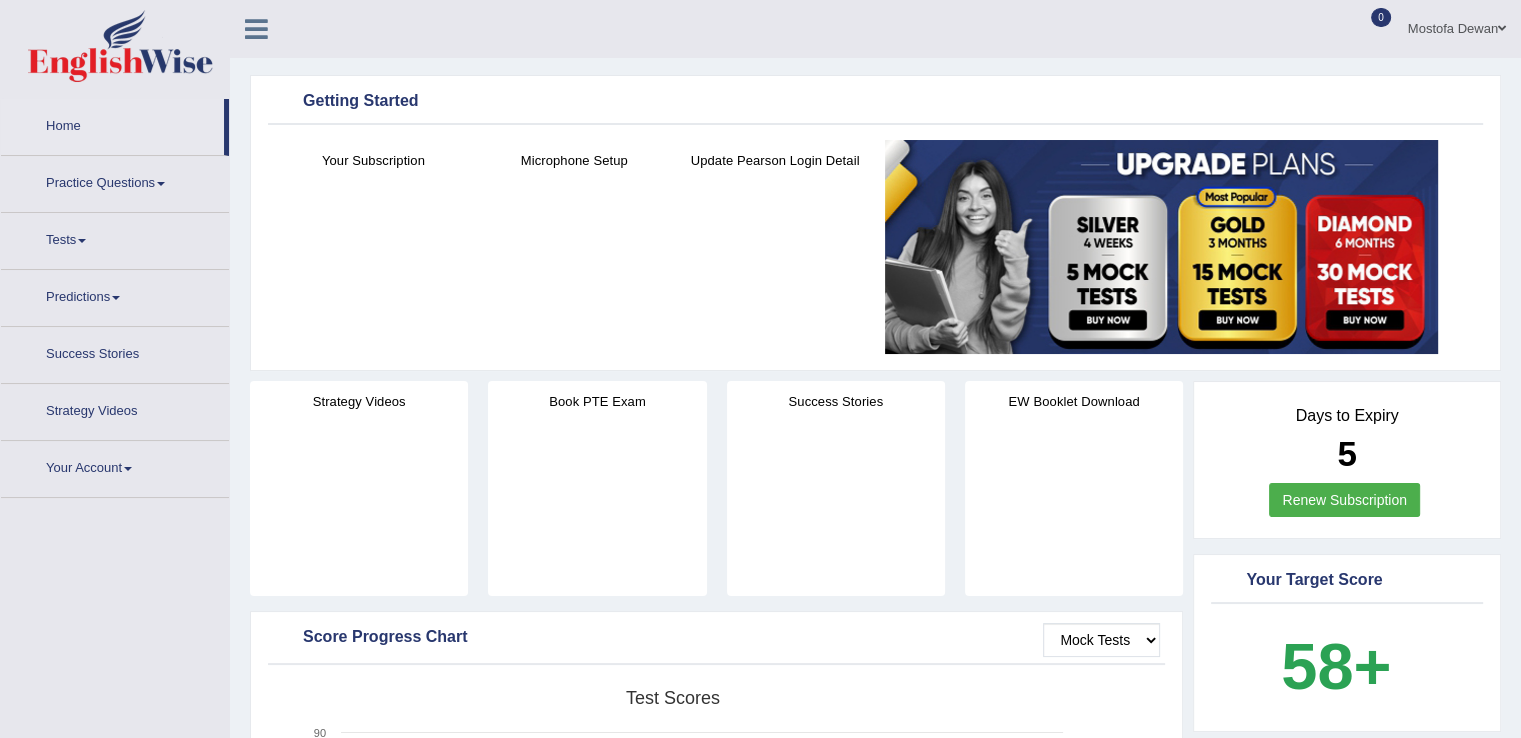 click on "Getting Started" at bounding box center [875, 102] 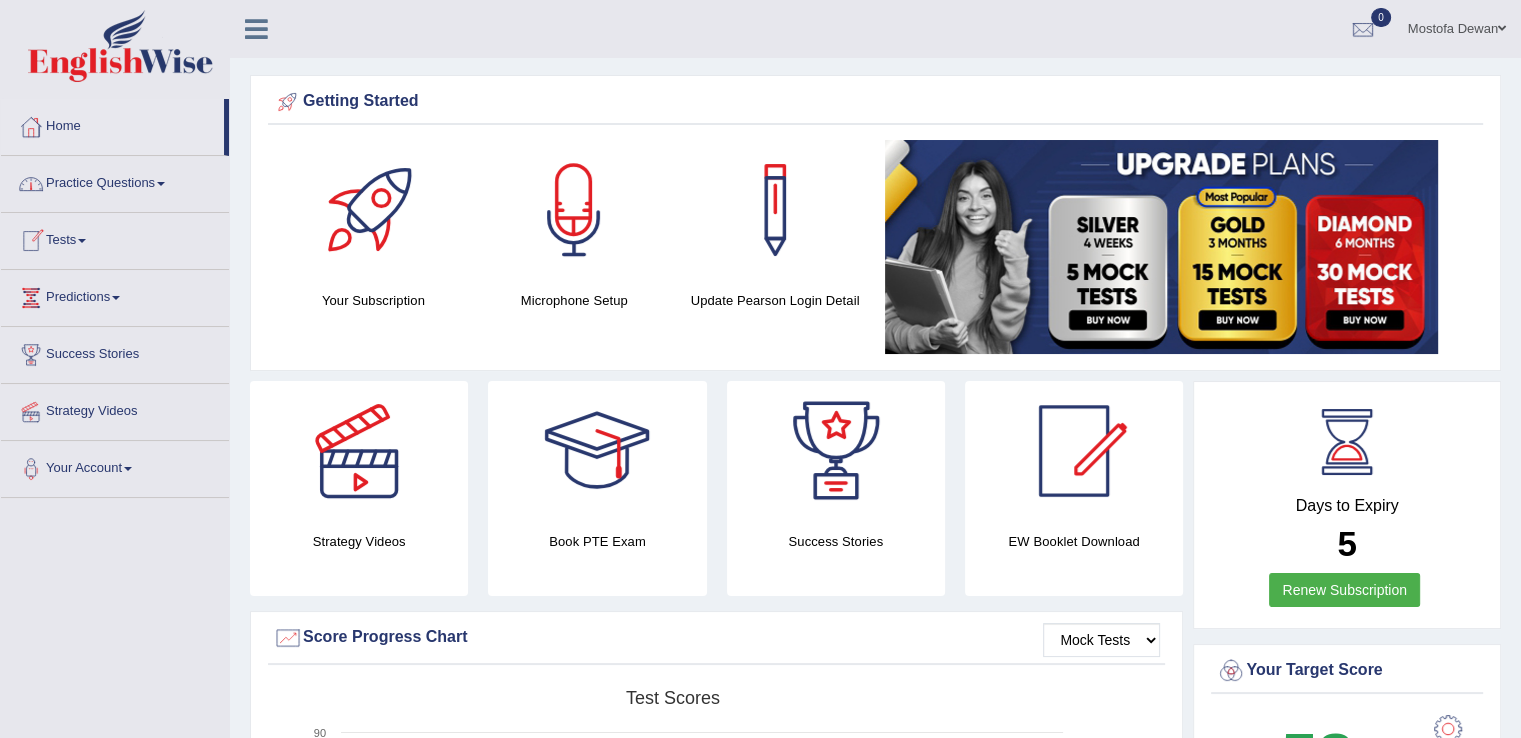 click on "Tests" at bounding box center (115, 238) 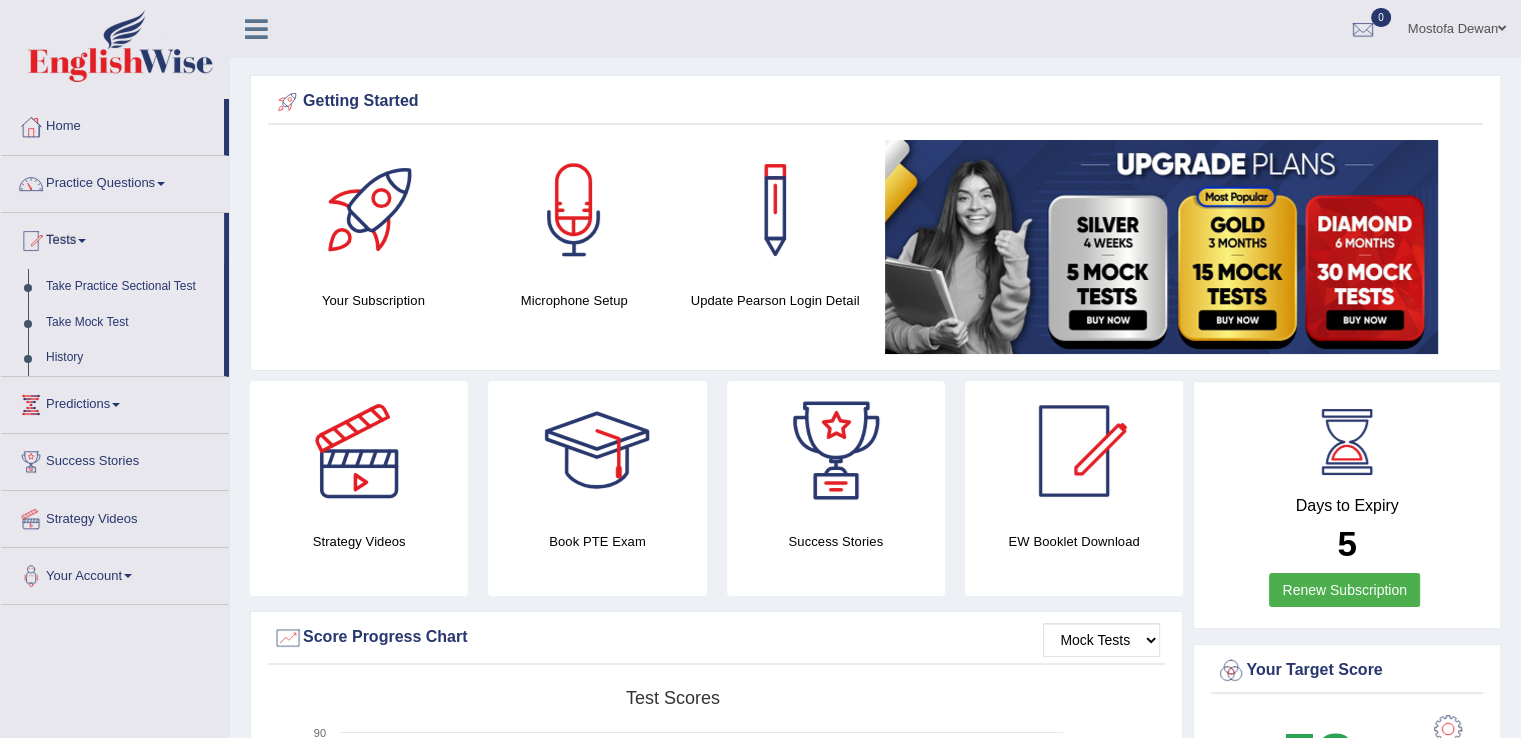 click on "Take Practice Sectional Test" at bounding box center (130, 287) 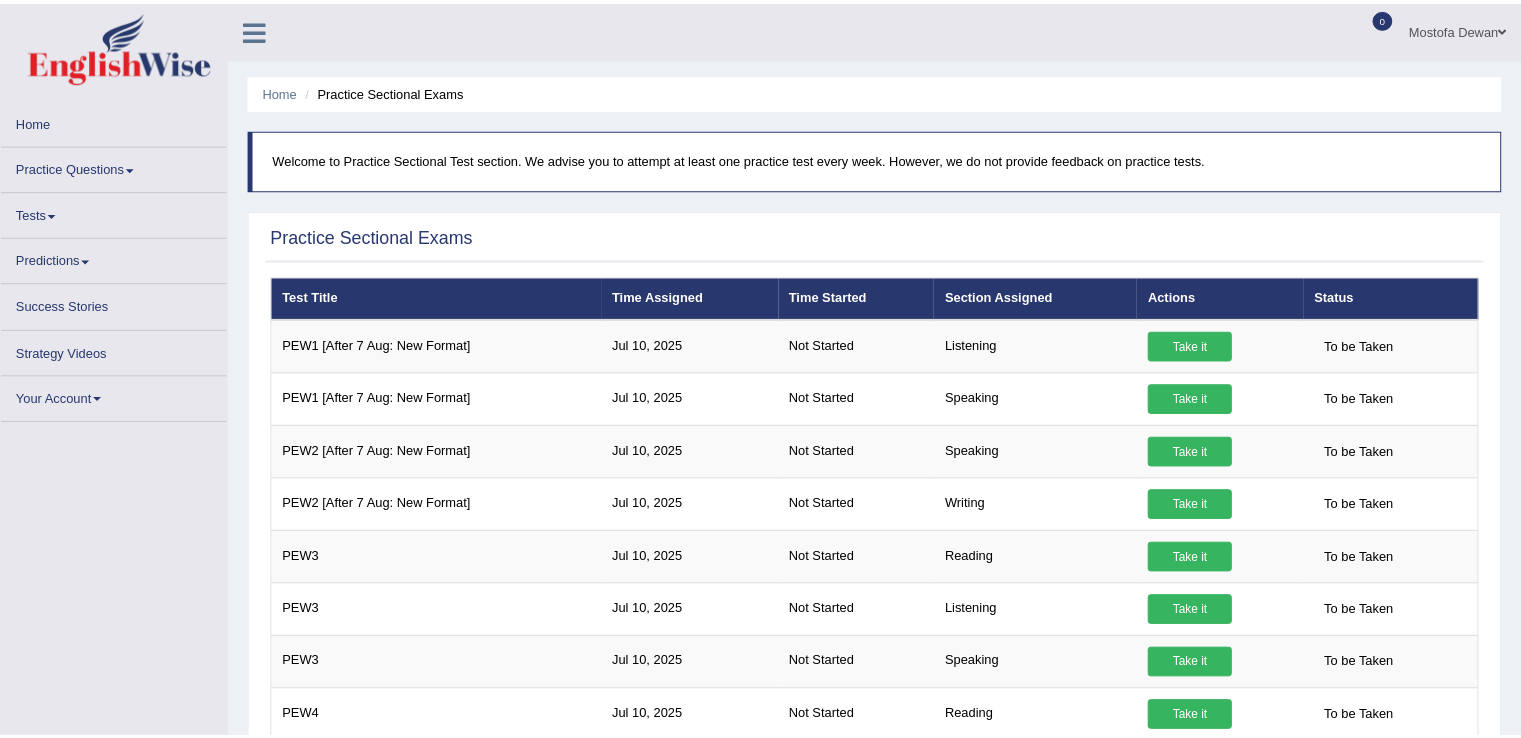 scroll, scrollTop: 0, scrollLeft: 0, axis: both 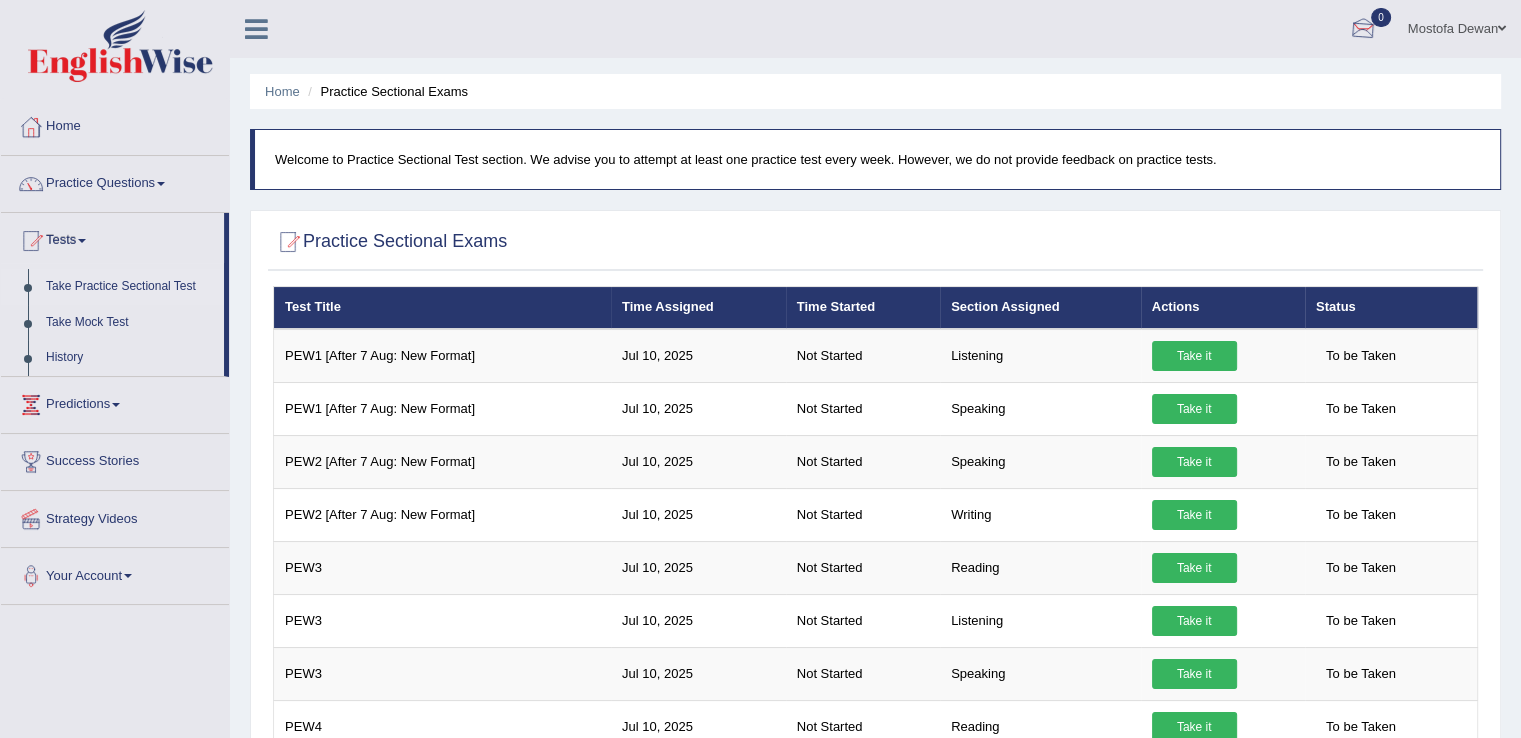 click at bounding box center [1363, 30] 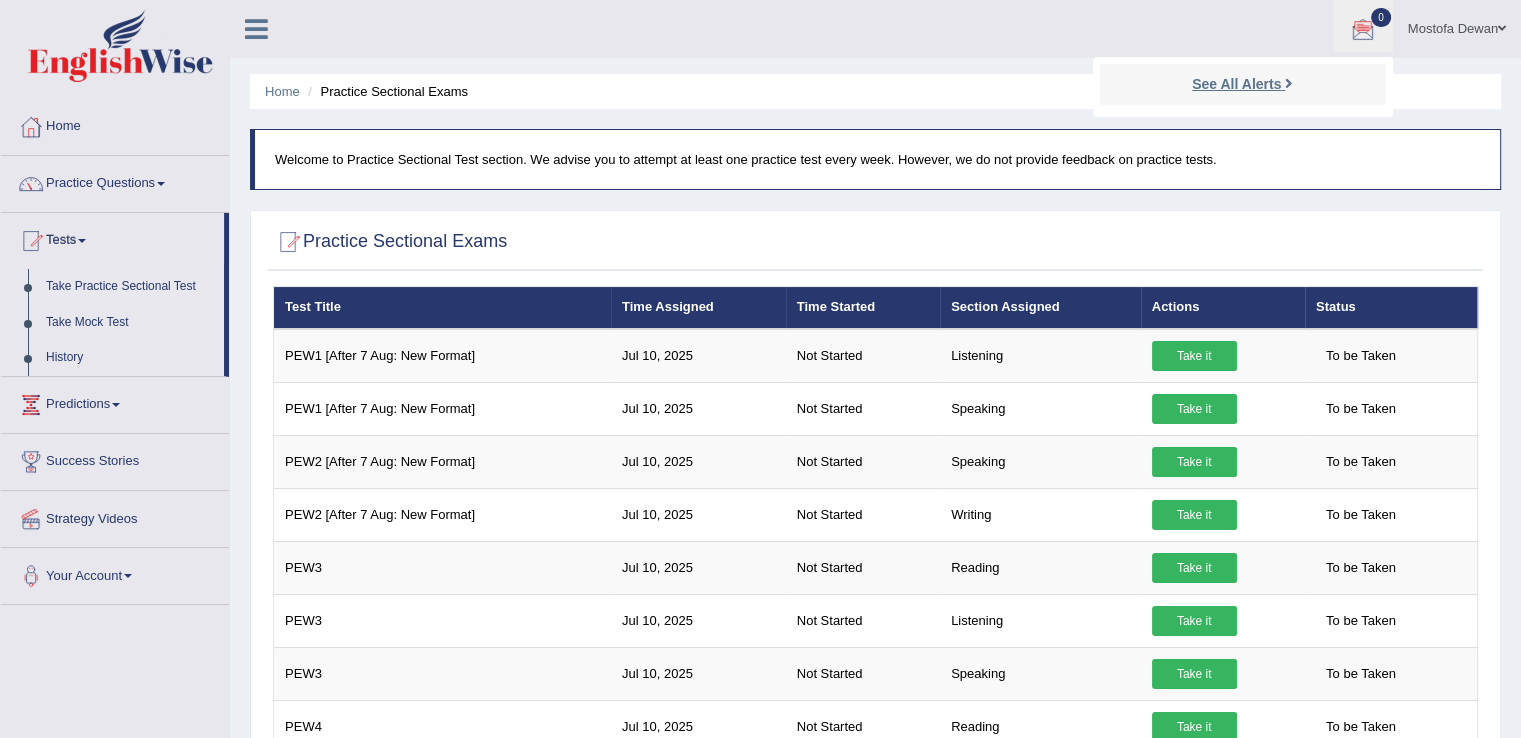 click on "See All Alerts" at bounding box center [1236, 84] 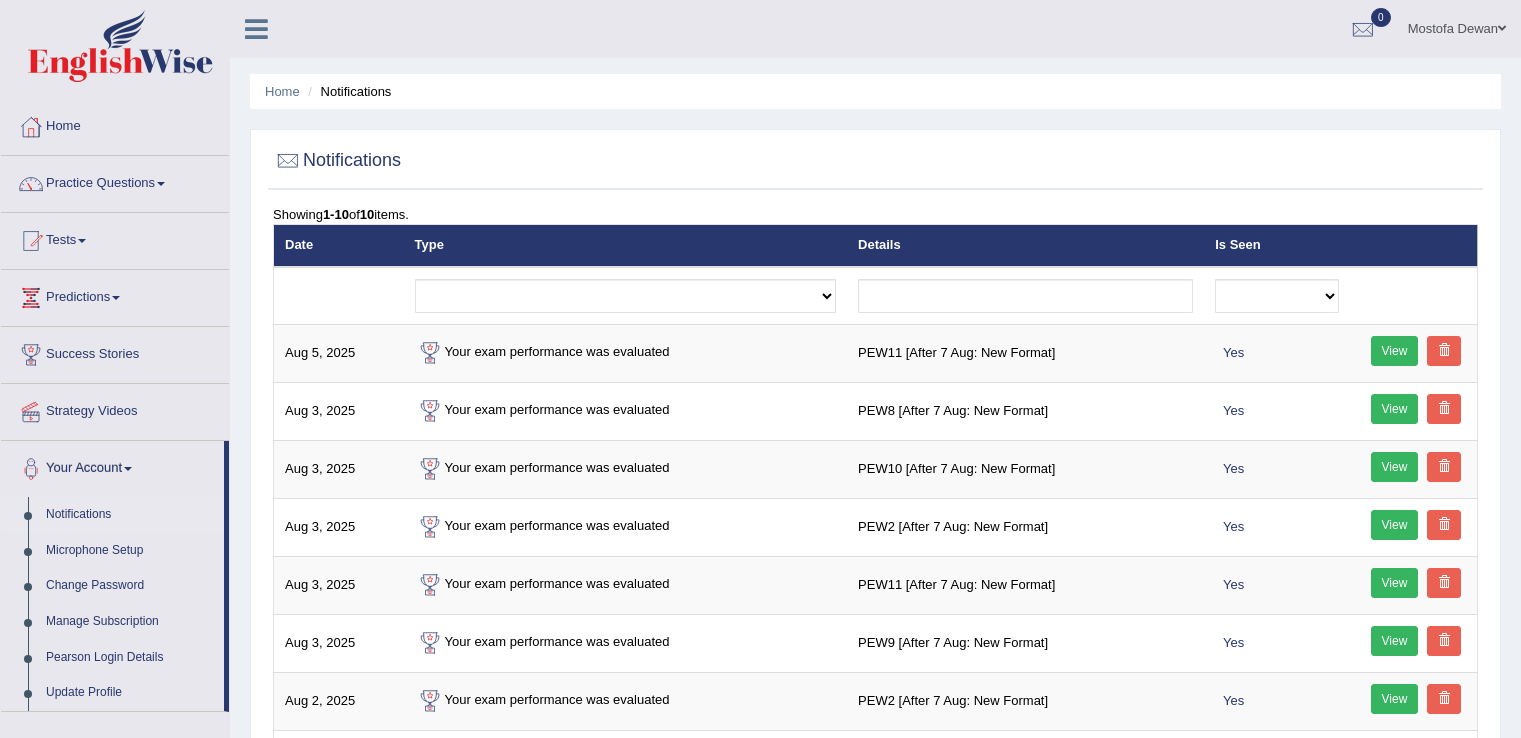 scroll, scrollTop: 0, scrollLeft: 0, axis: both 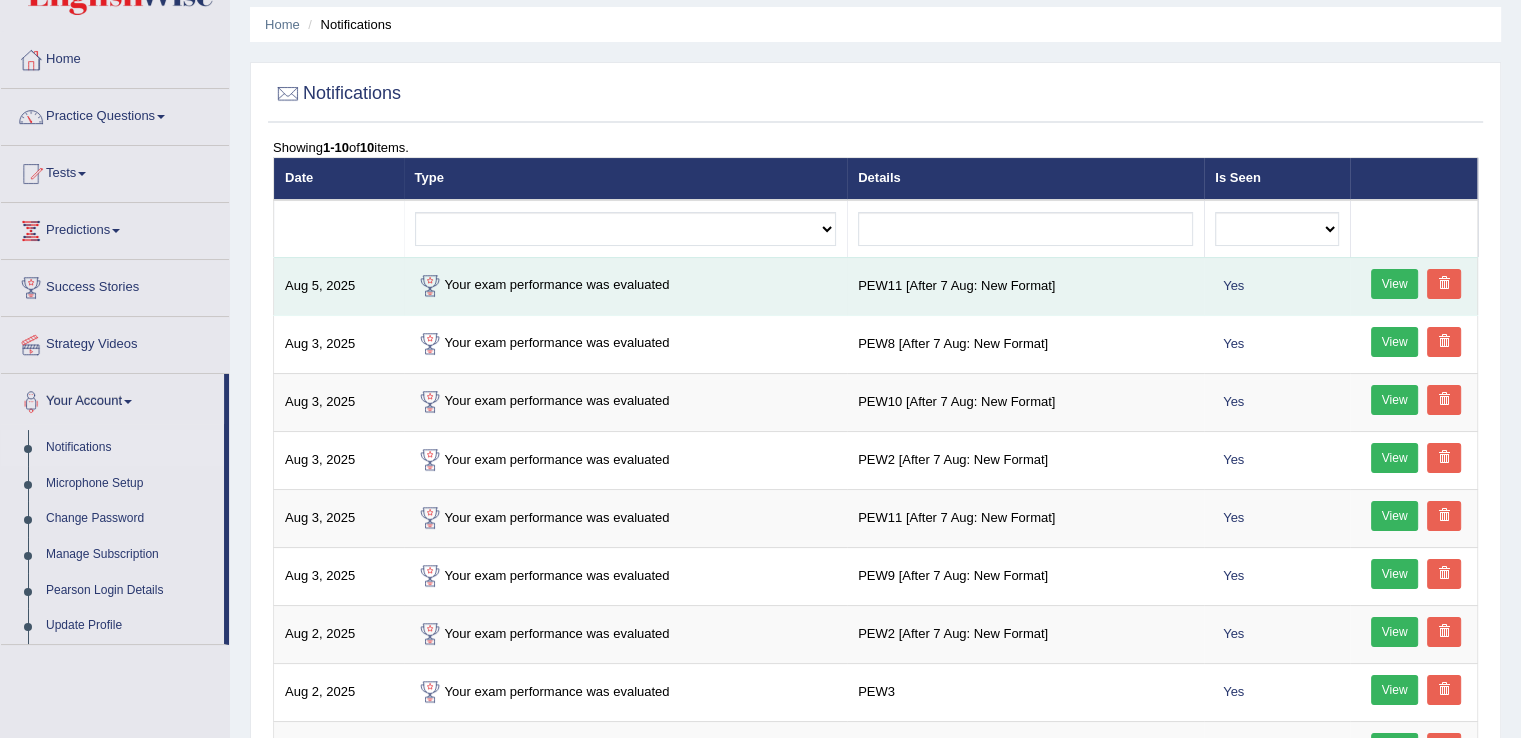 click on "View" at bounding box center [1395, 284] 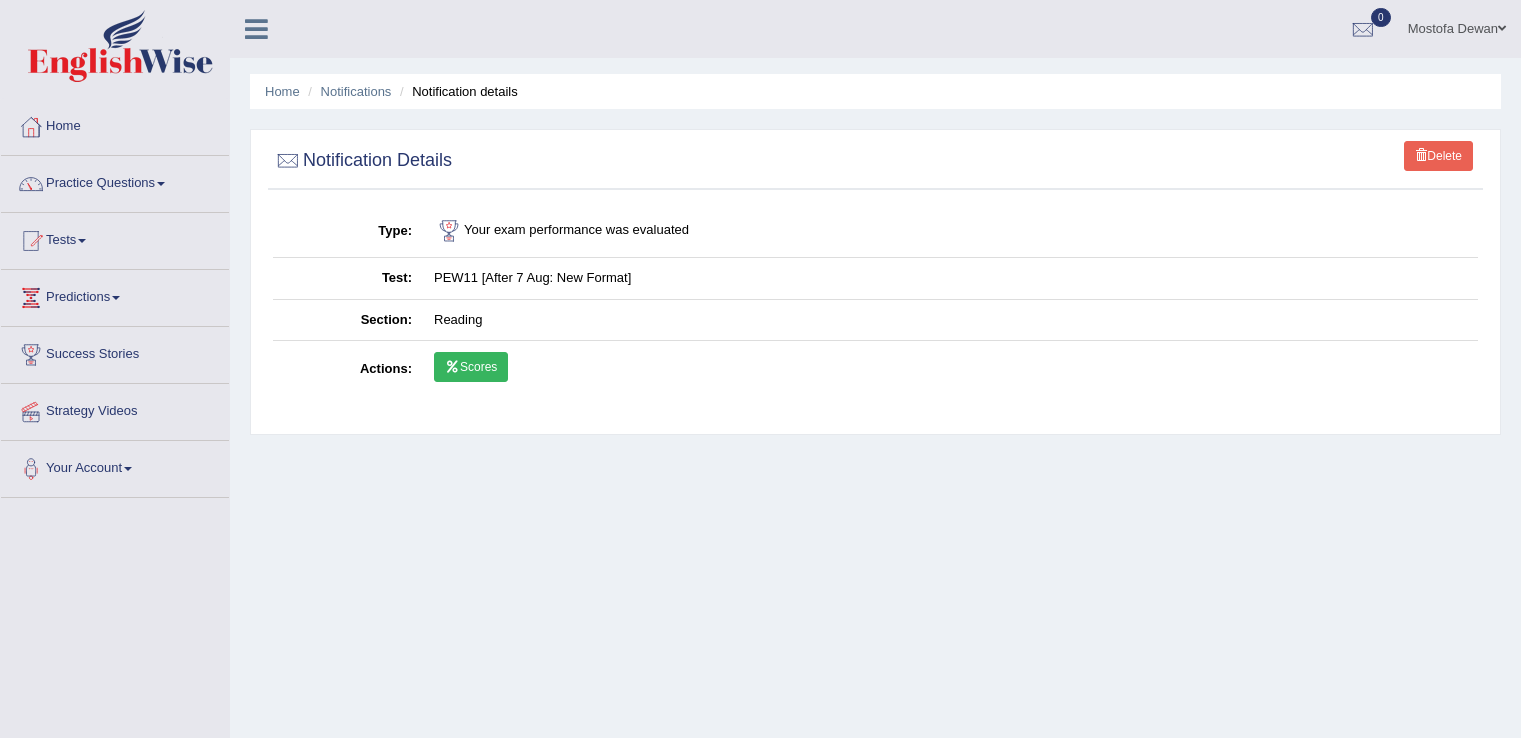 scroll, scrollTop: 0, scrollLeft: 0, axis: both 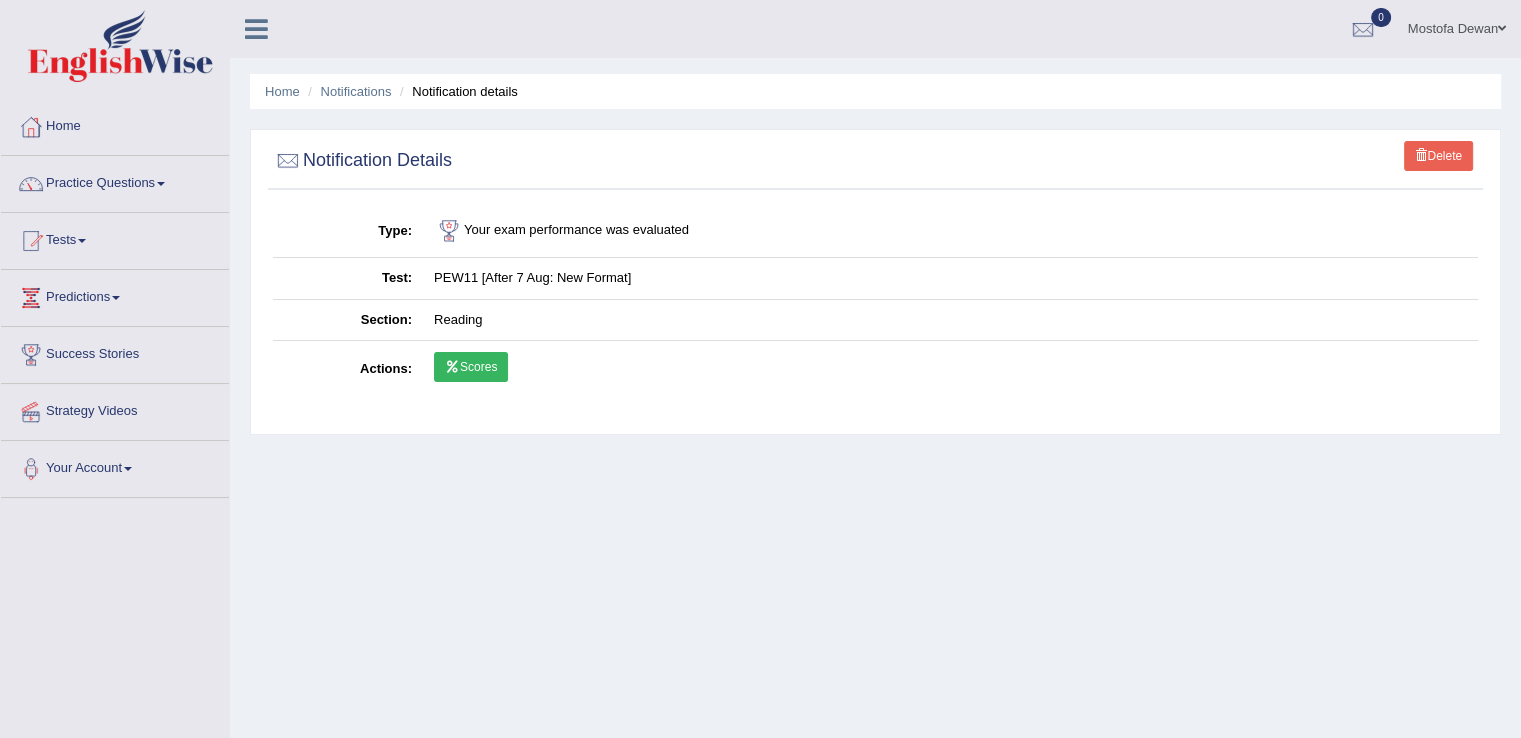 click at bounding box center (452, 367) 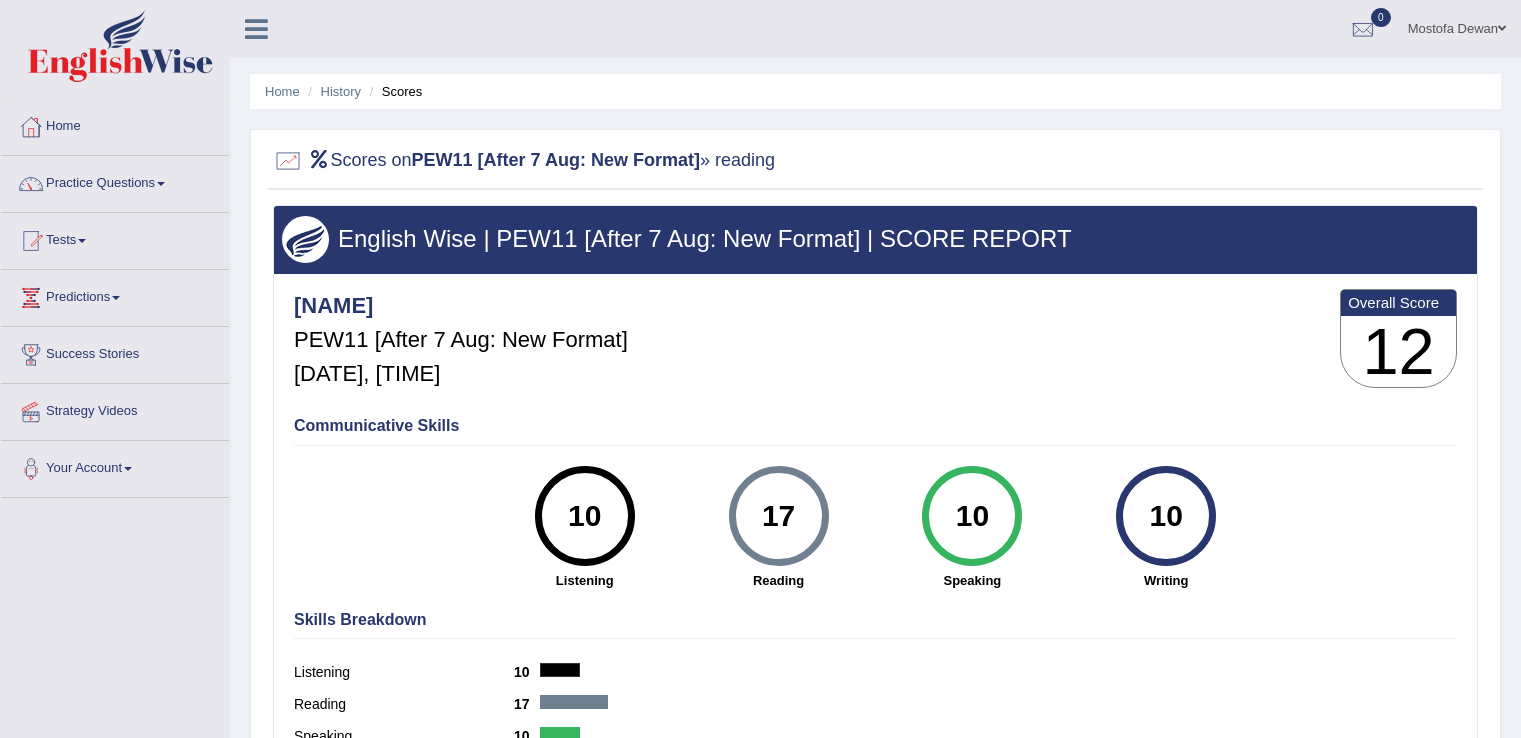 scroll, scrollTop: 0, scrollLeft: 0, axis: both 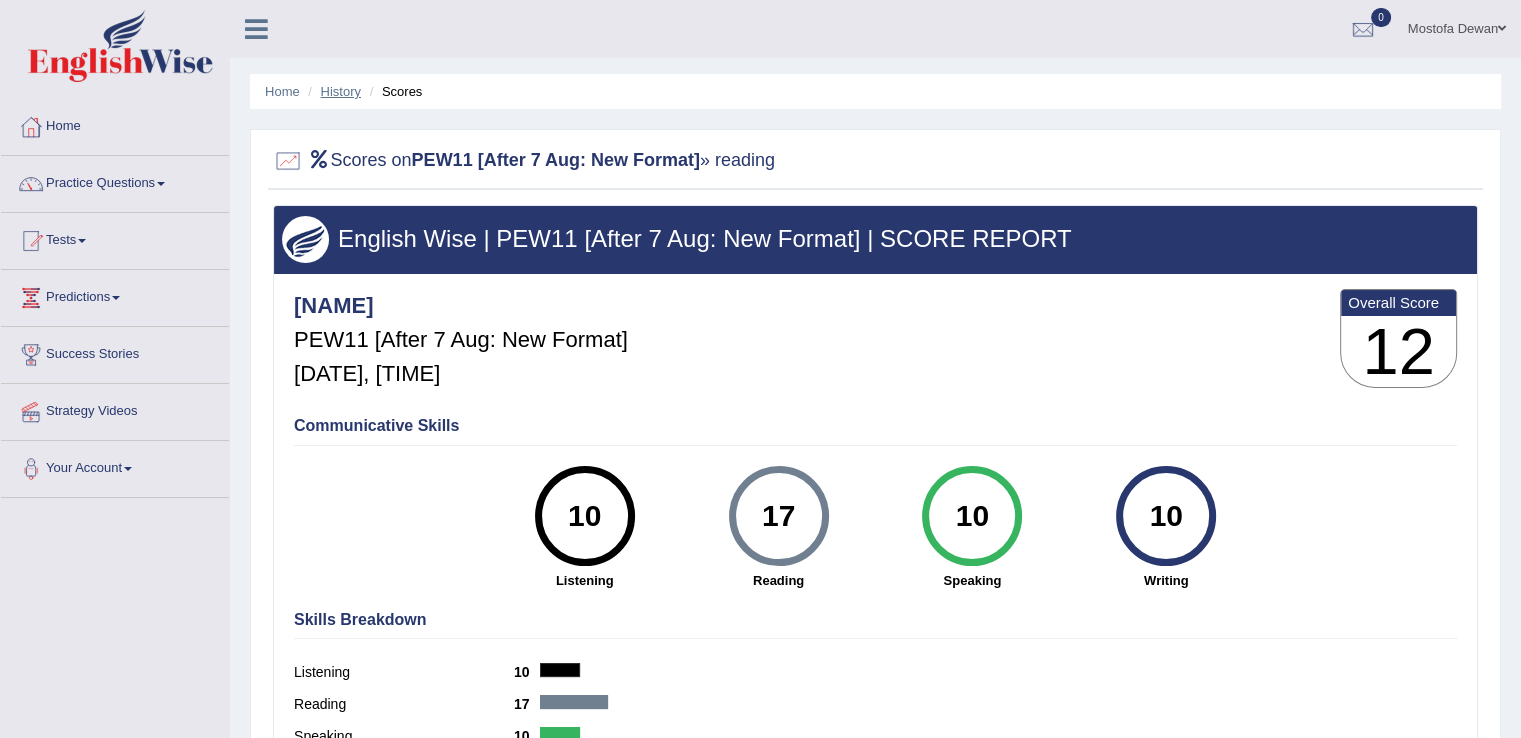 click on "History" at bounding box center [341, 91] 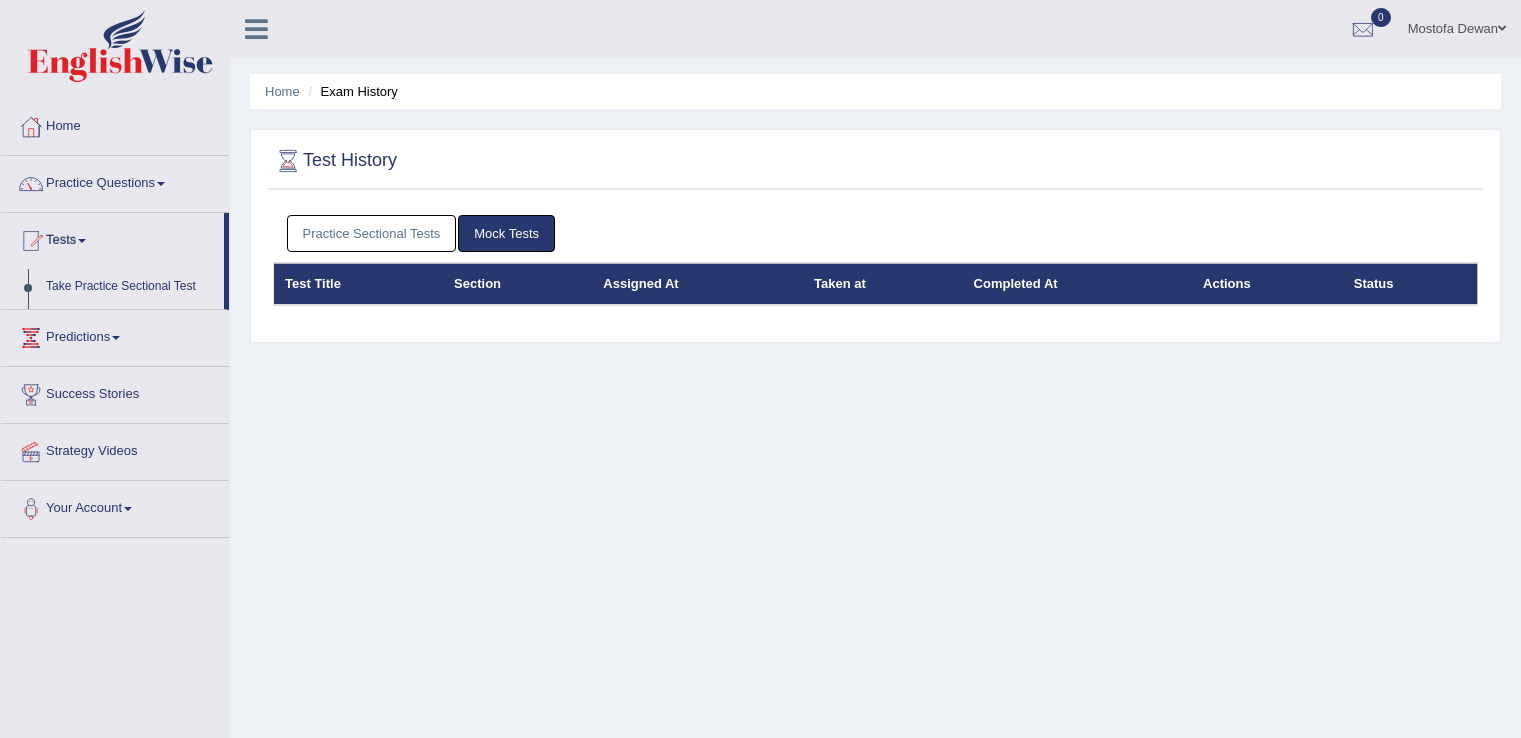 scroll, scrollTop: 0, scrollLeft: 0, axis: both 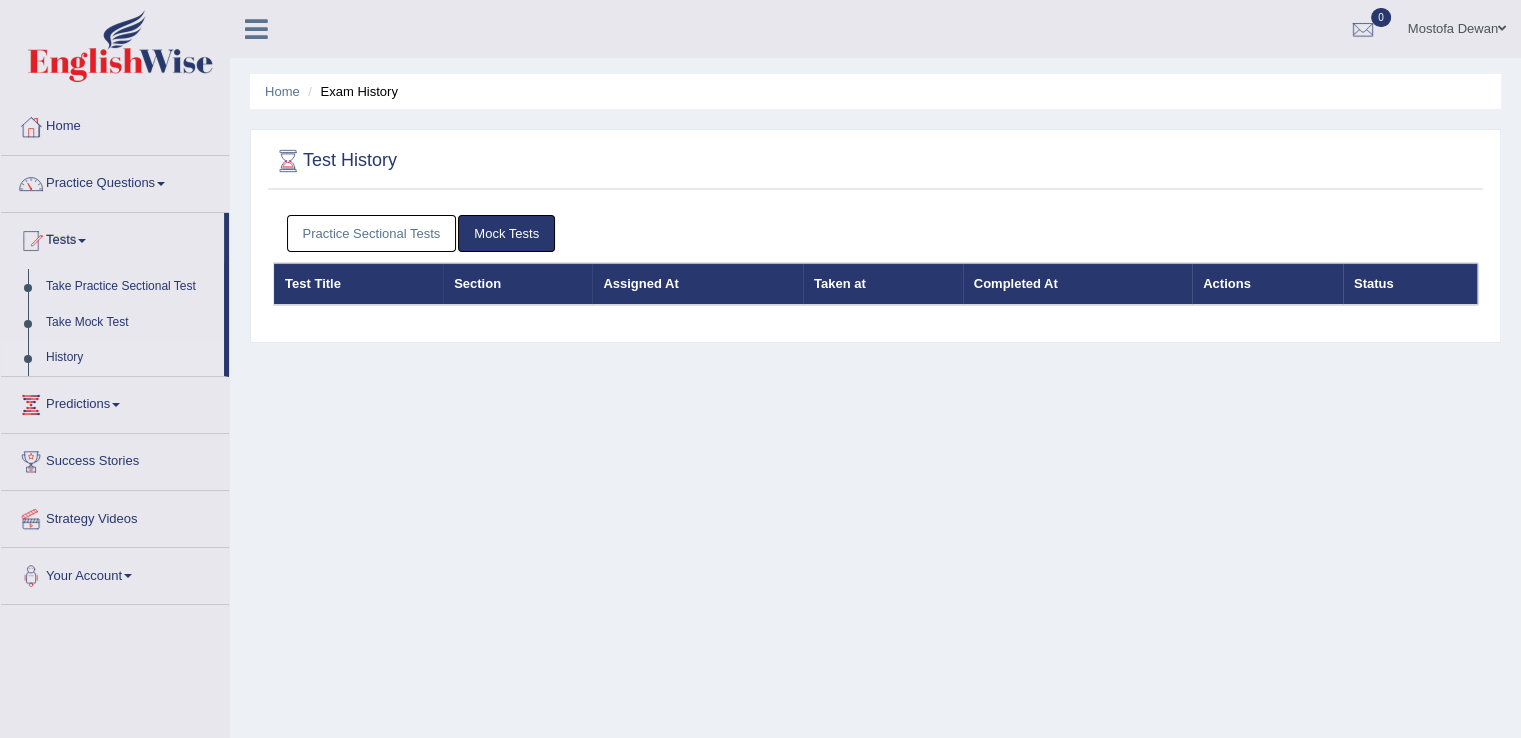 click on "Practice Sectional Tests" at bounding box center (372, 233) 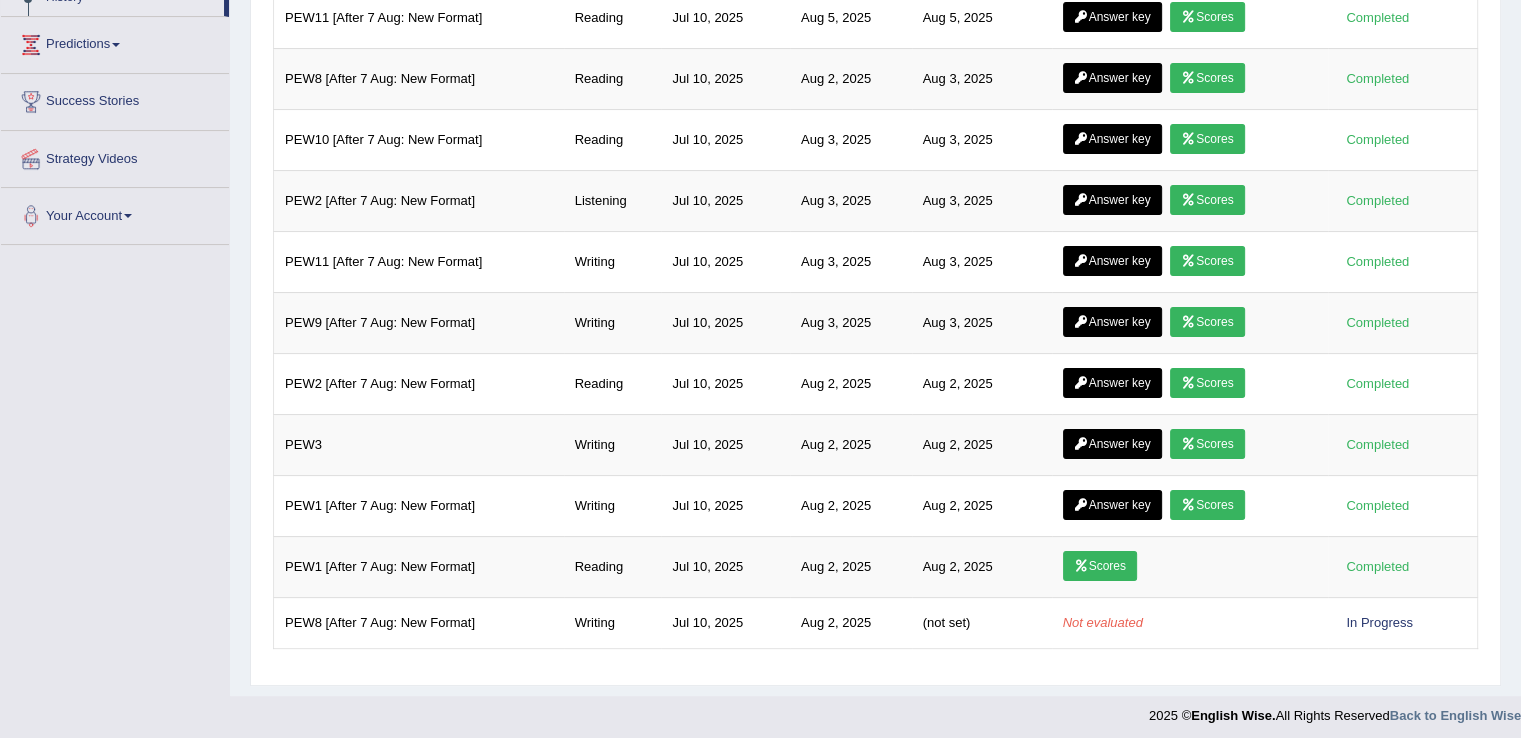 scroll, scrollTop: 0, scrollLeft: 0, axis: both 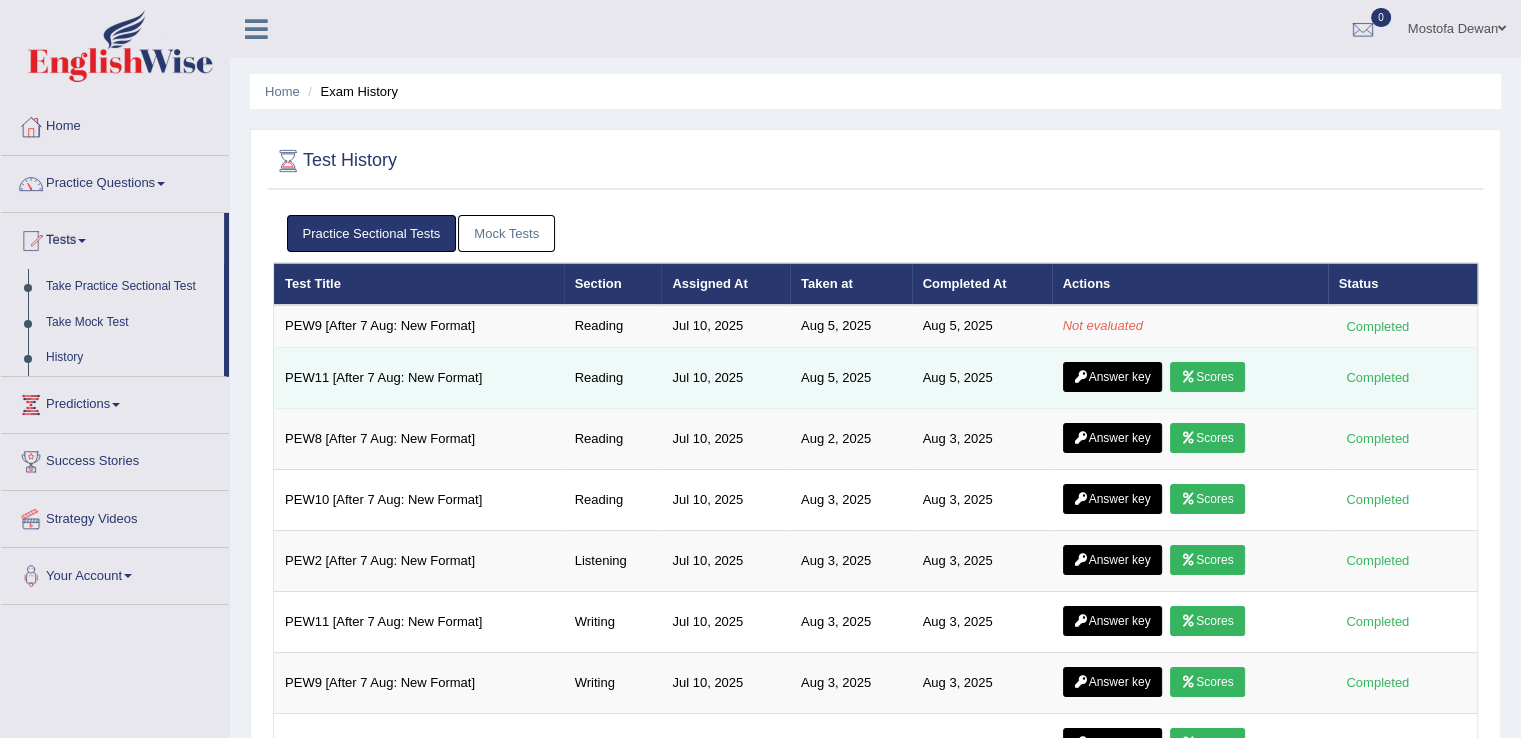 click on "Answer key" at bounding box center (1112, 377) 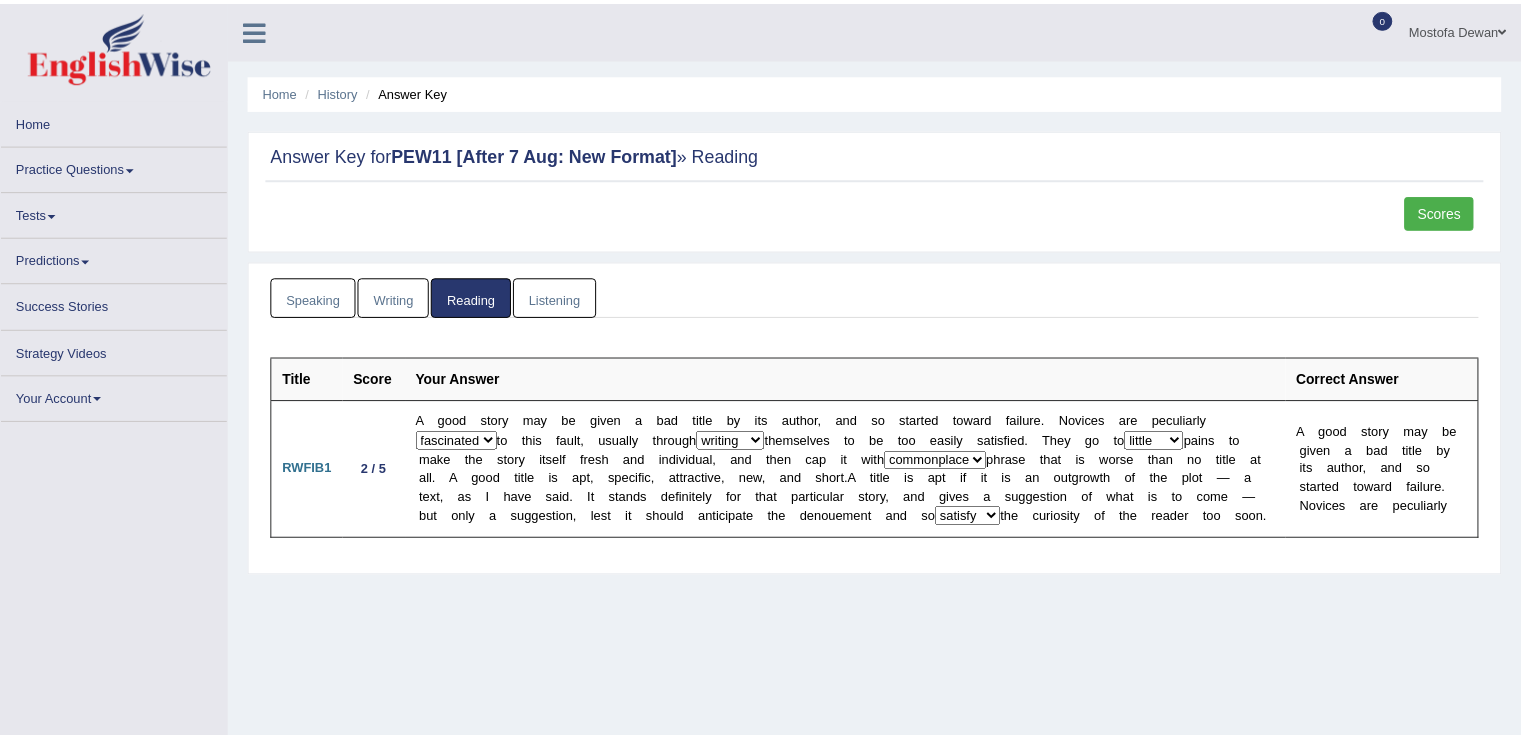 scroll, scrollTop: 0, scrollLeft: 0, axis: both 